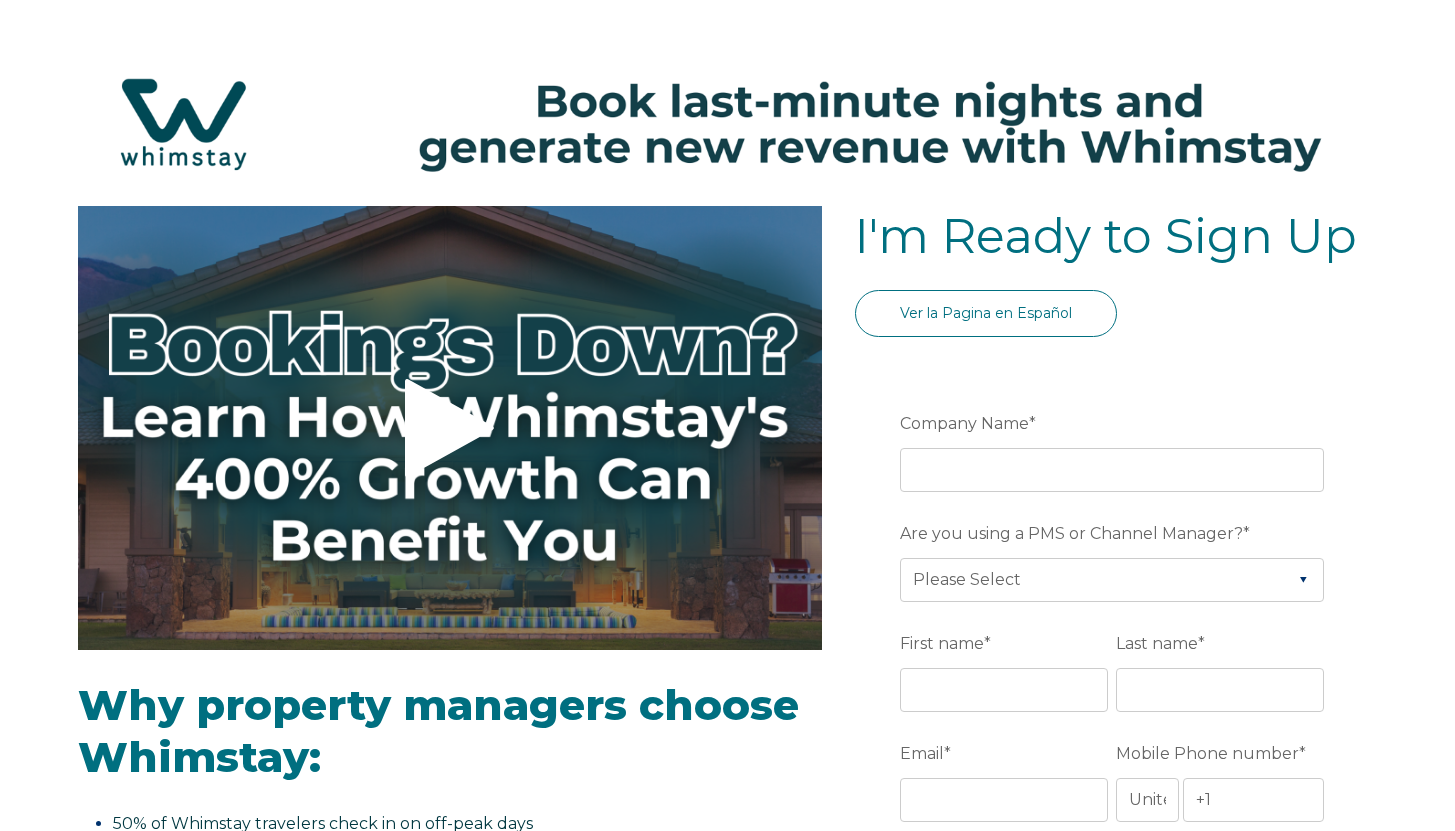 select on "US" 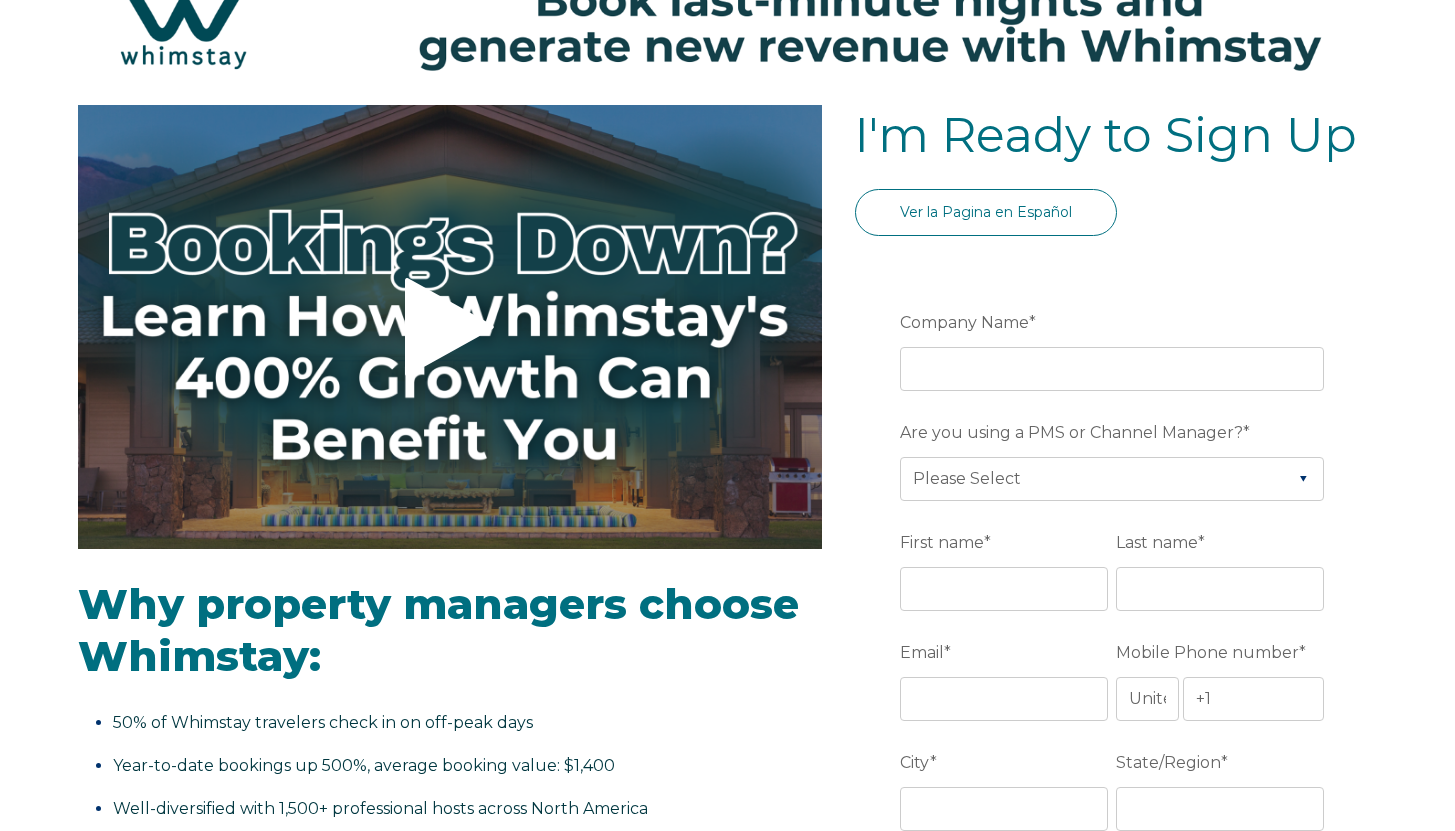 scroll, scrollTop: 0, scrollLeft: 0, axis: both 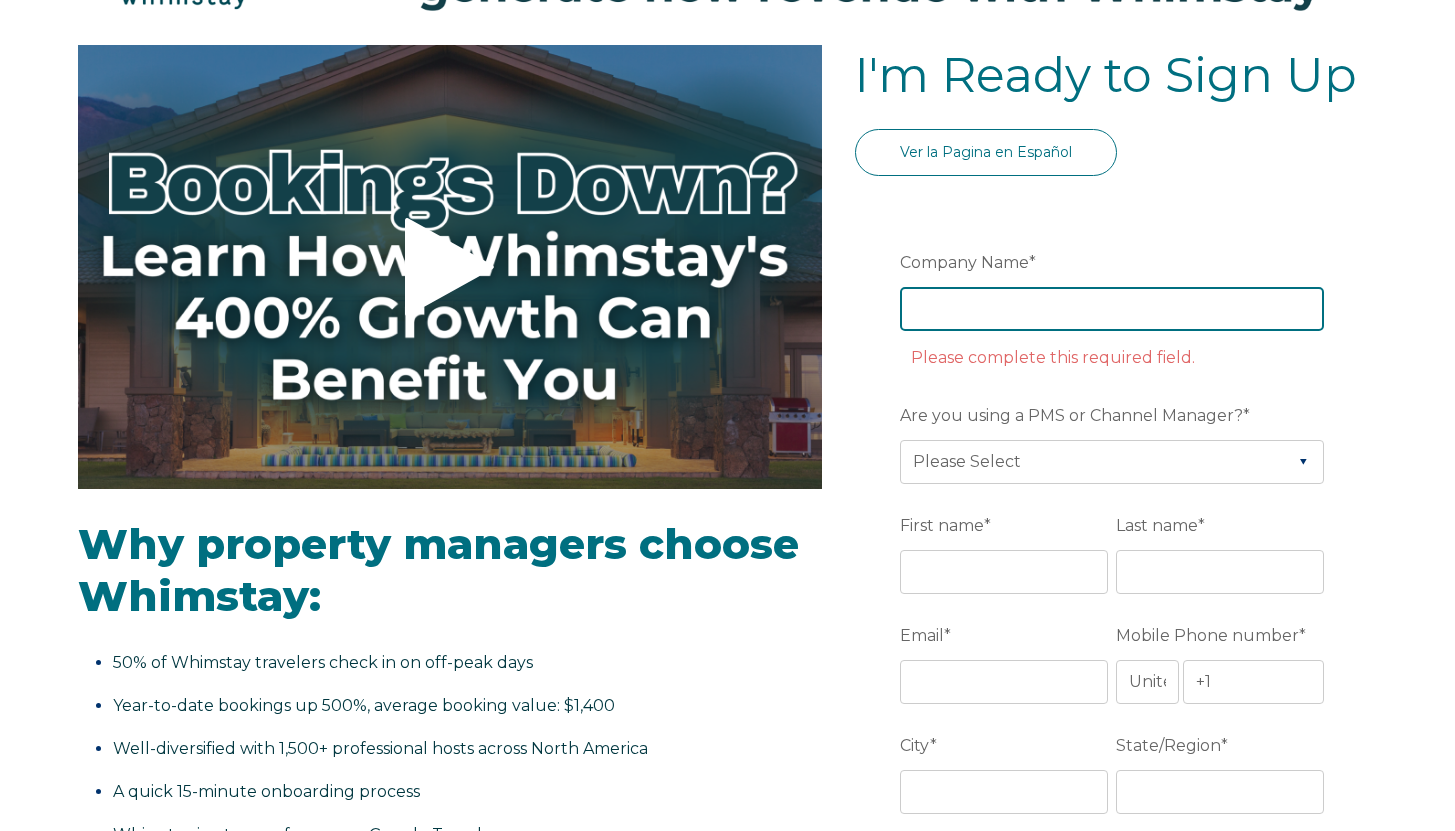 click on "Company Name *" at bounding box center (1112, 309) 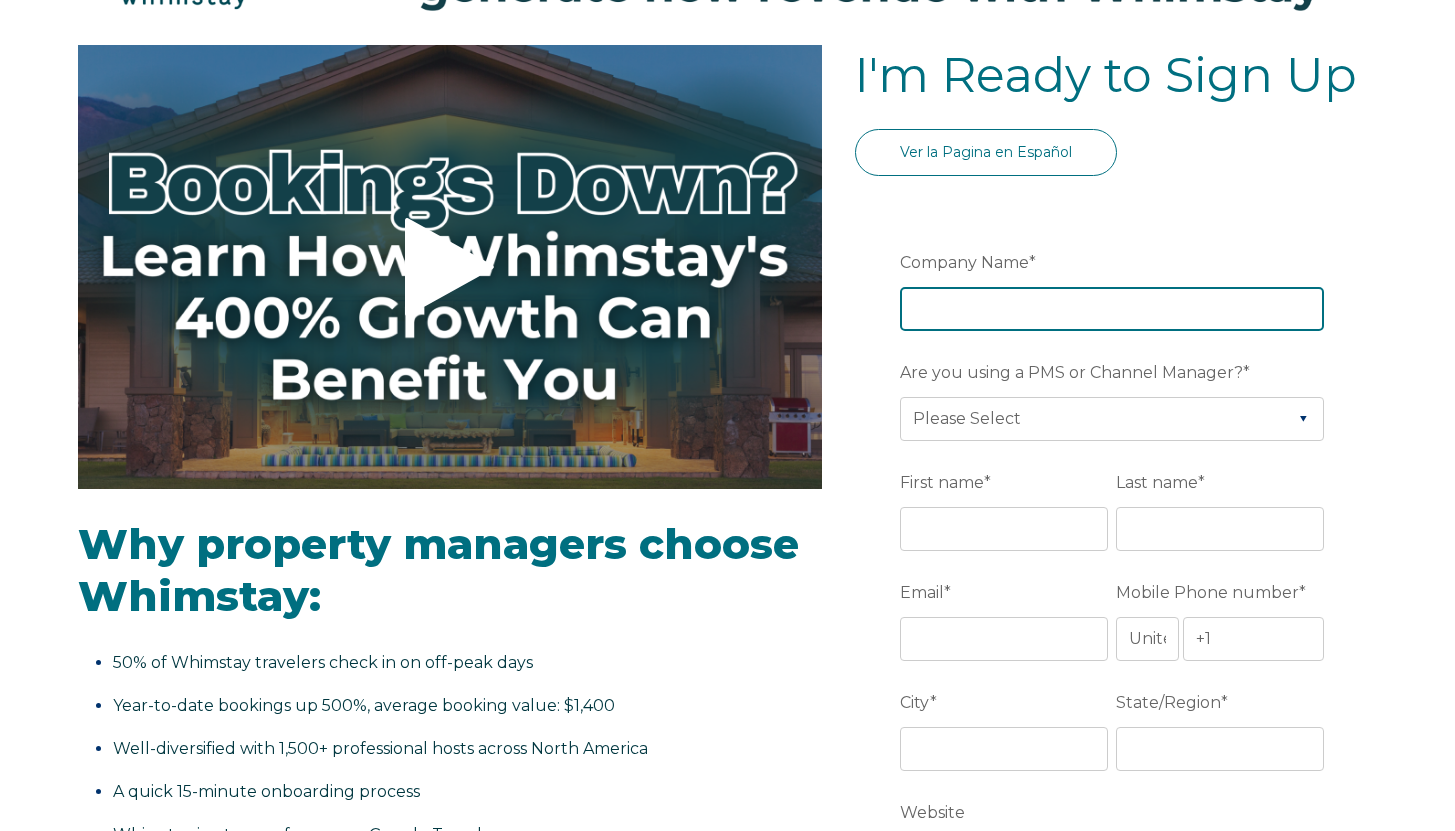 click on "Company Name *" at bounding box center [1112, 309] 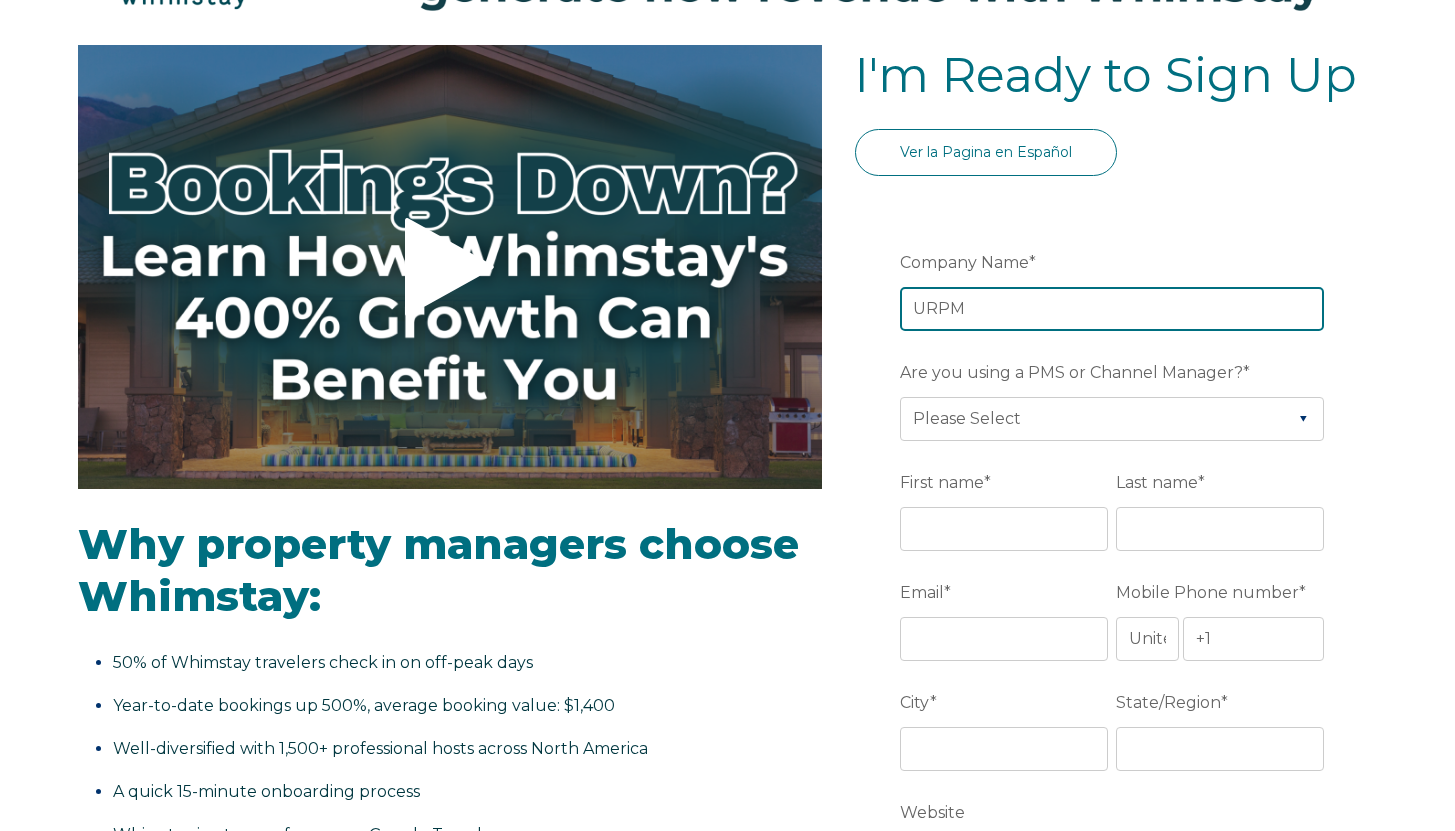 type on "URPM" 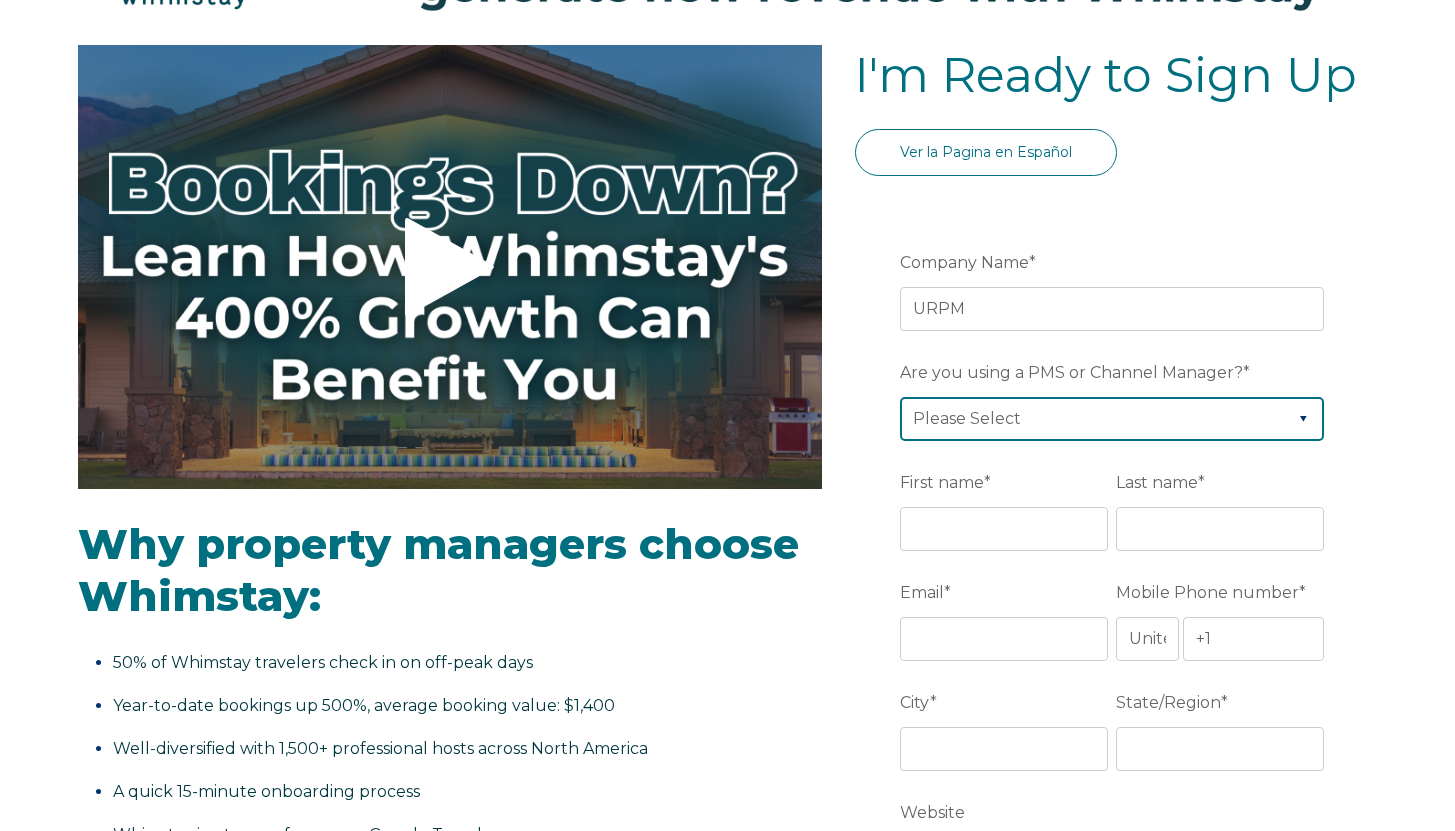 click on "Please Select Barefoot BookingPal Boost Brightside CiiRUS Escapia Guesty Hostaway Hostfully Hostify Lodgify NextPax/NxtBeds OwnerRez PMS or CM Not Listed Rentals United/Quick Connect Streamline Track Airbnb" at bounding box center (1112, 419) 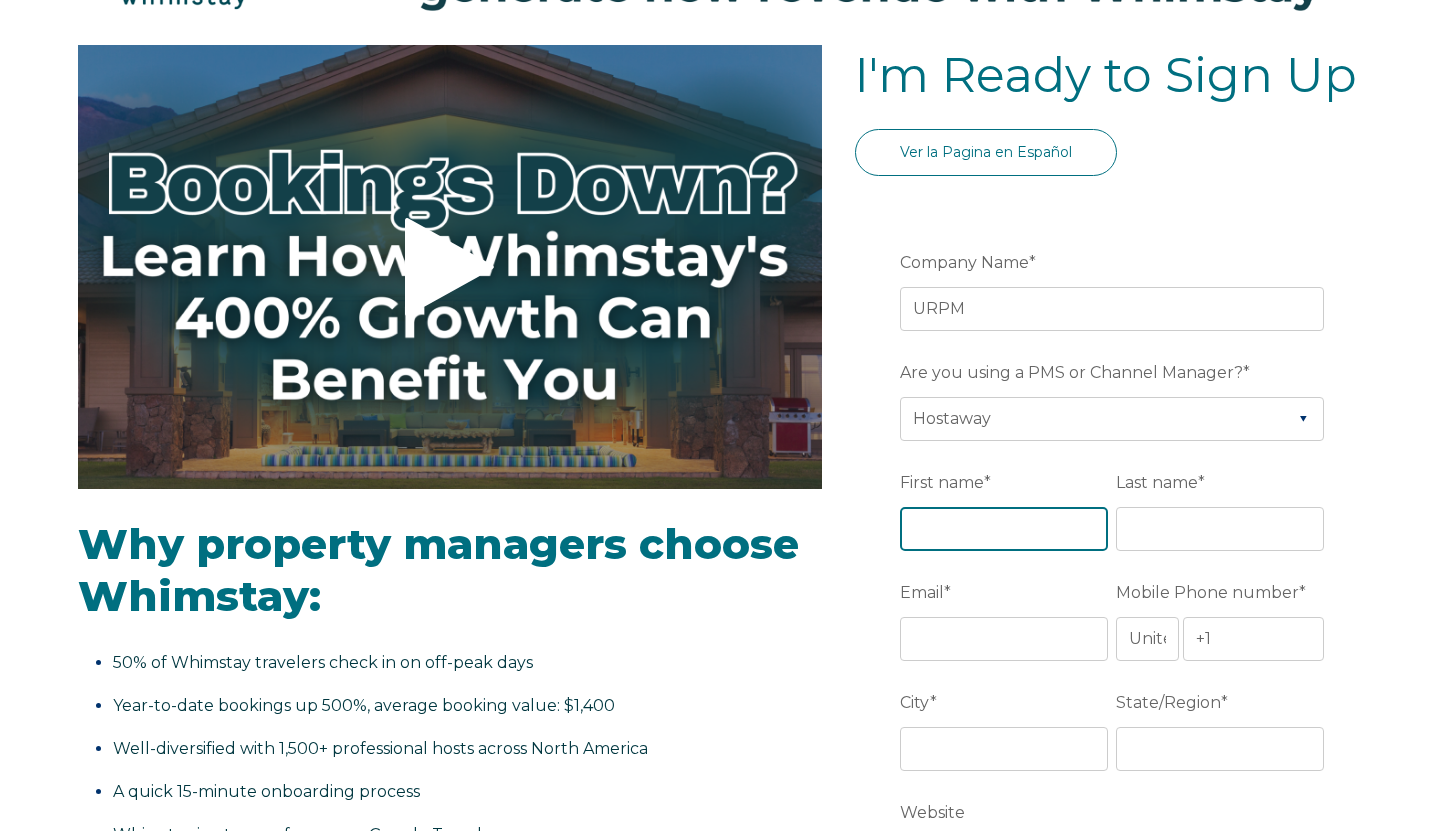 click on "First name *" at bounding box center (1004, 529) 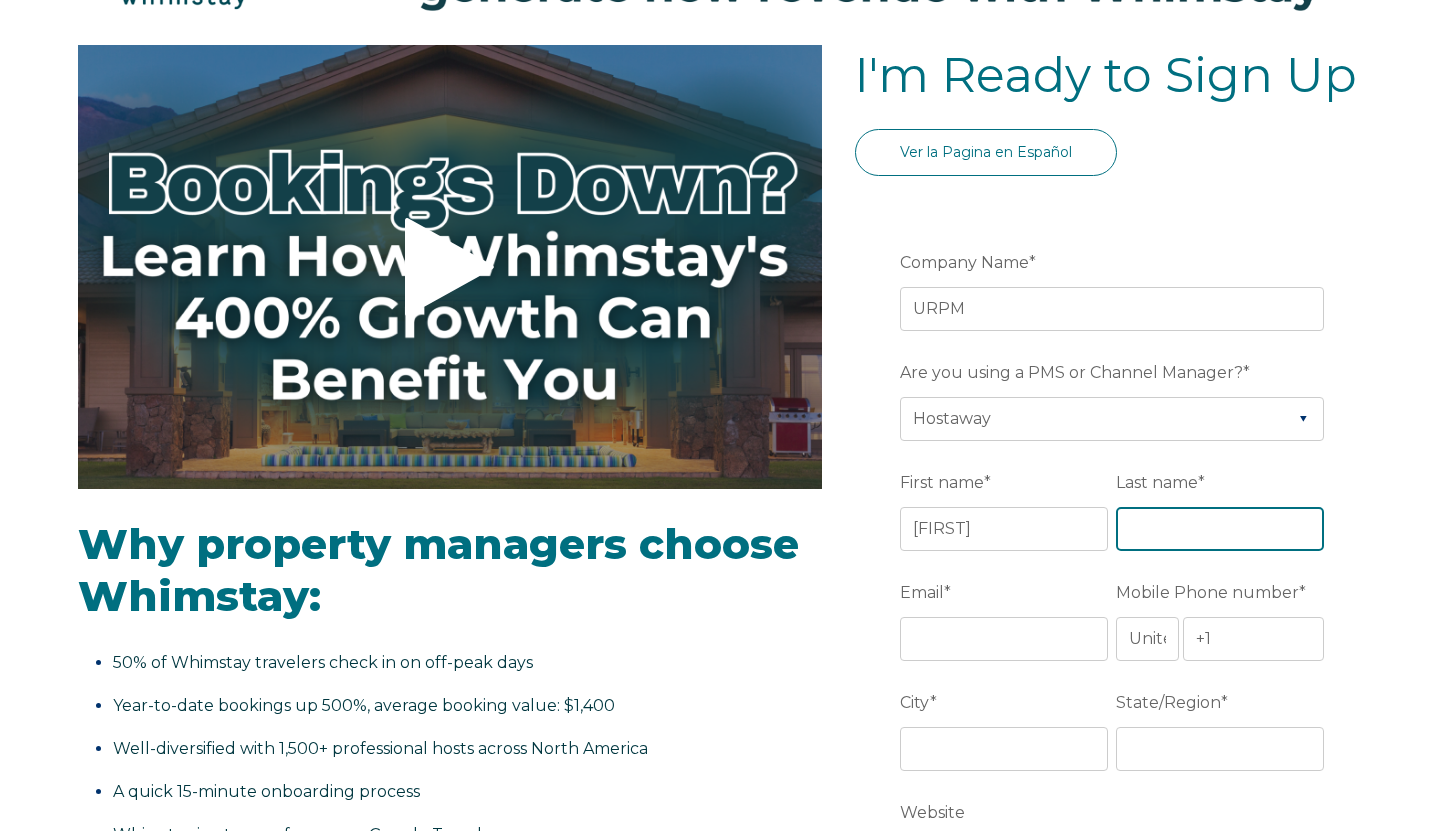 type on "[LAST]" 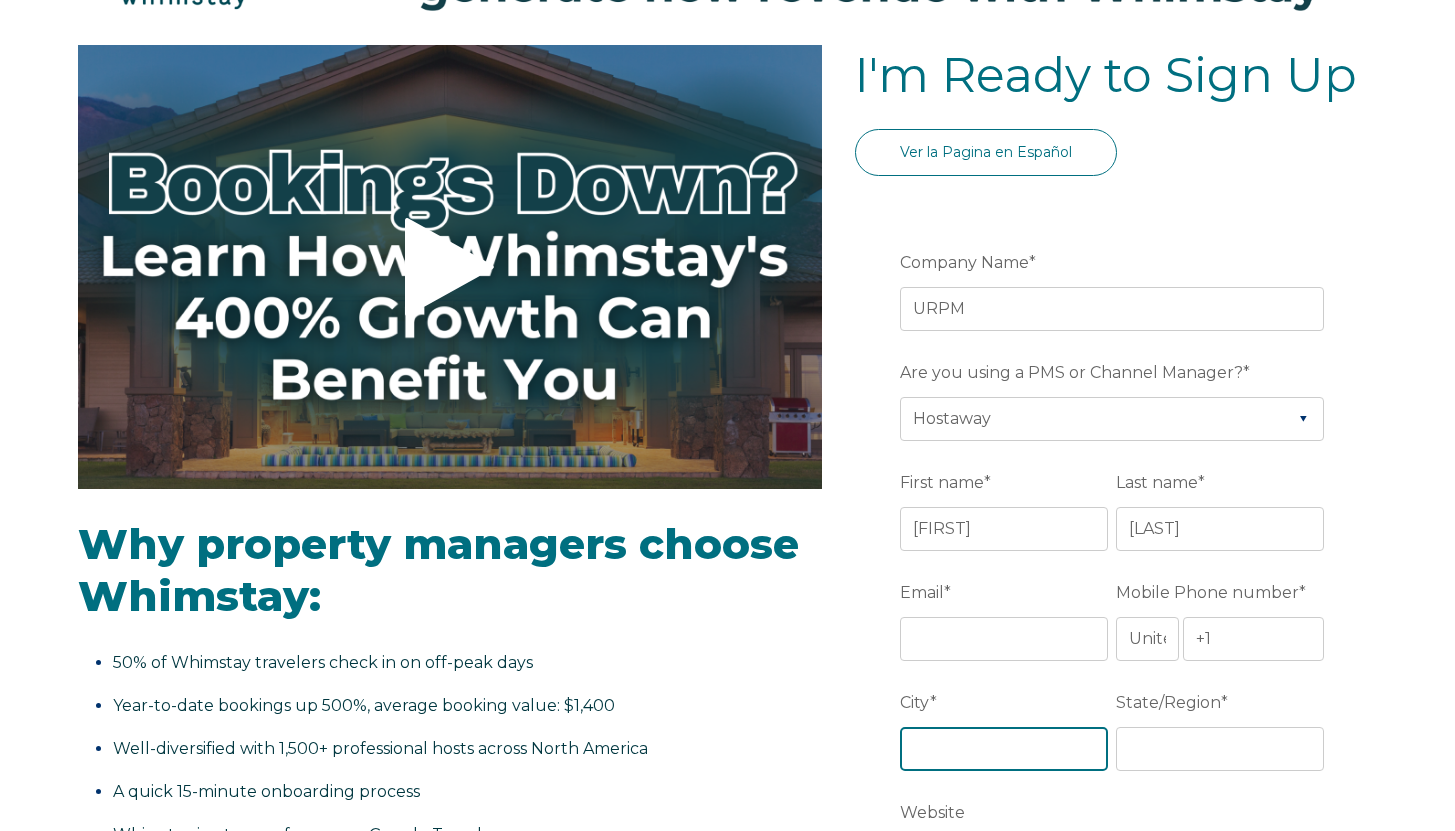 type on "[CITY]" 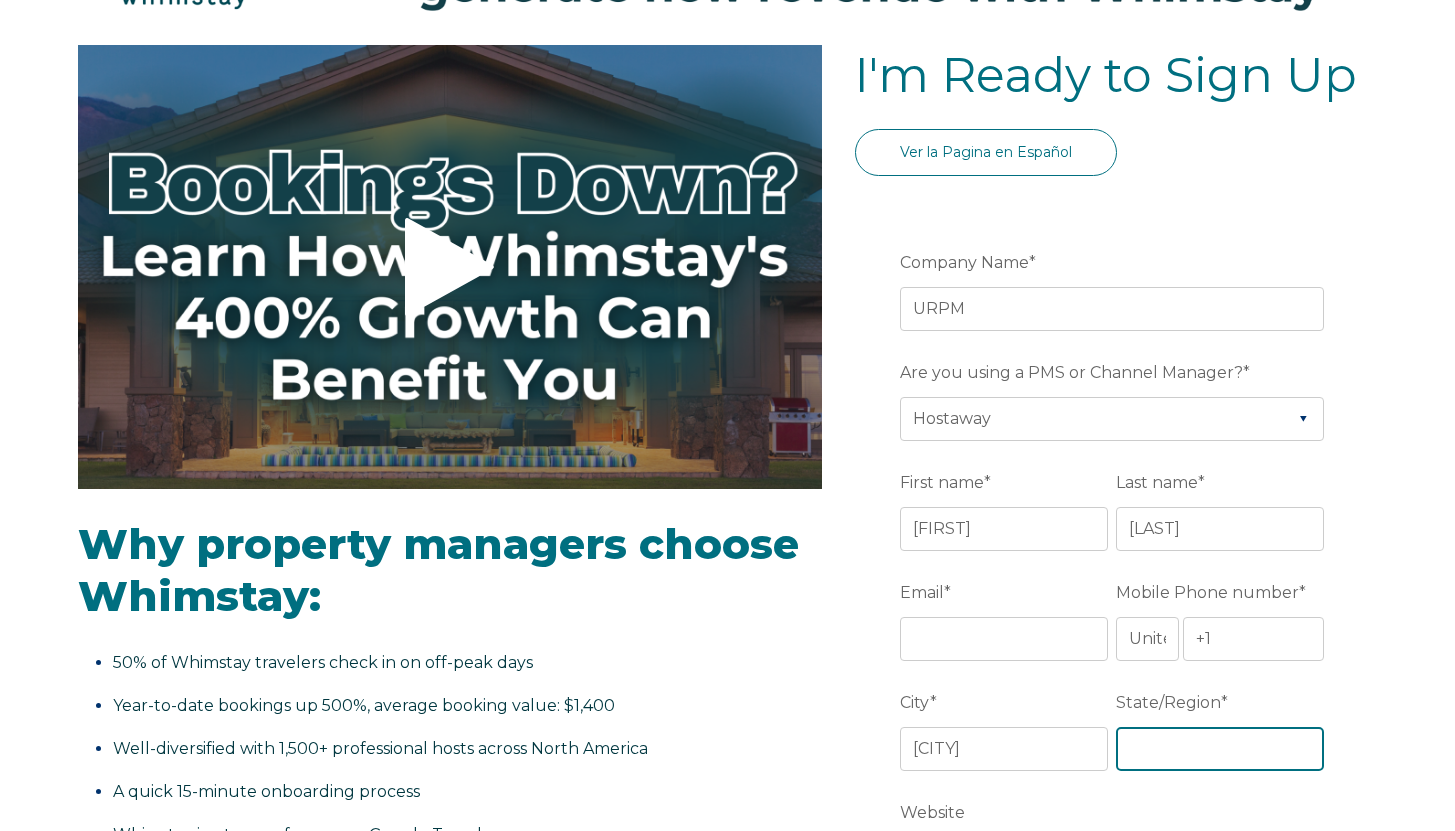 type on "MN" 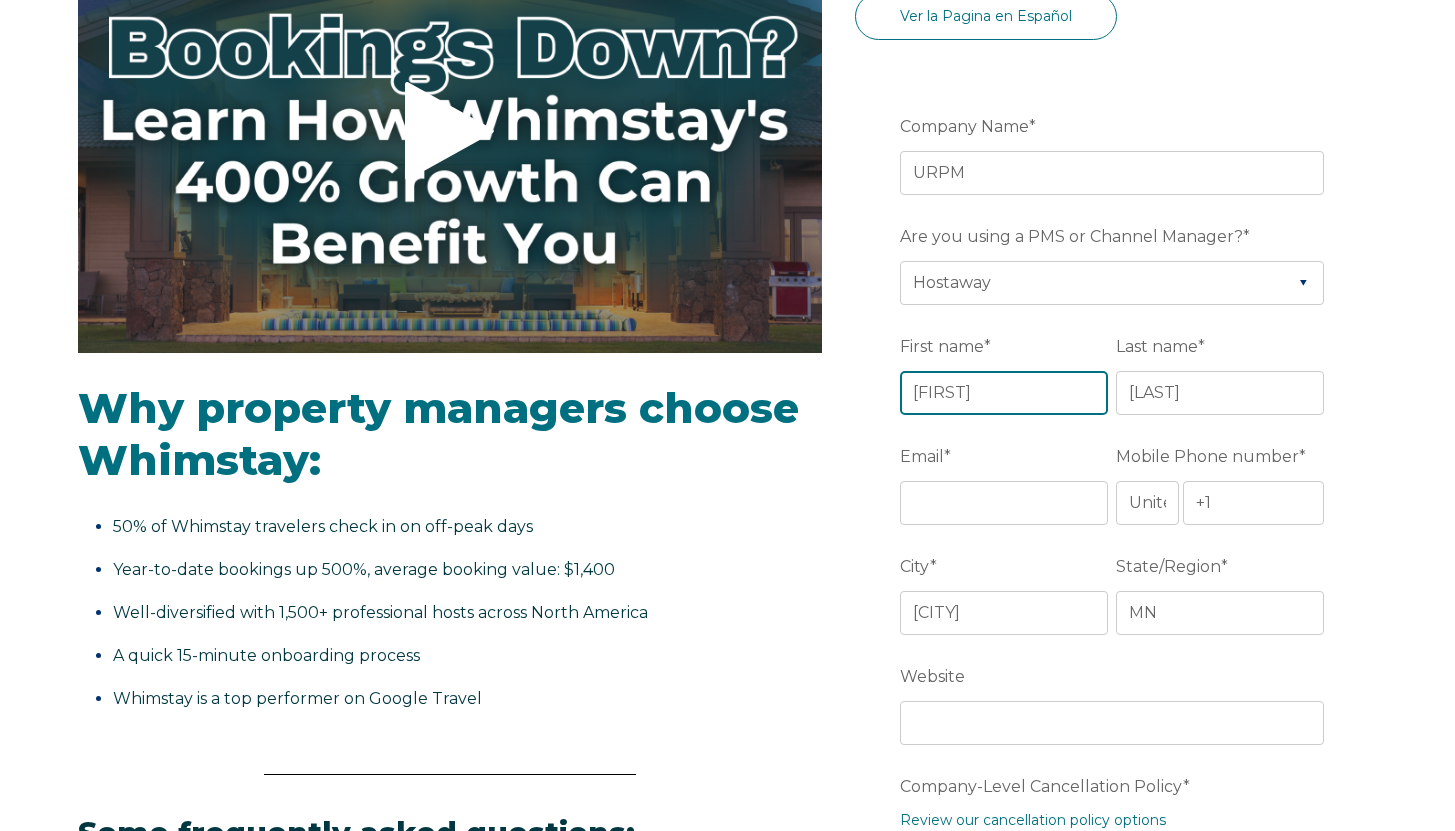 scroll, scrollTop: 337, scrollLeft: 0, axis: vertical 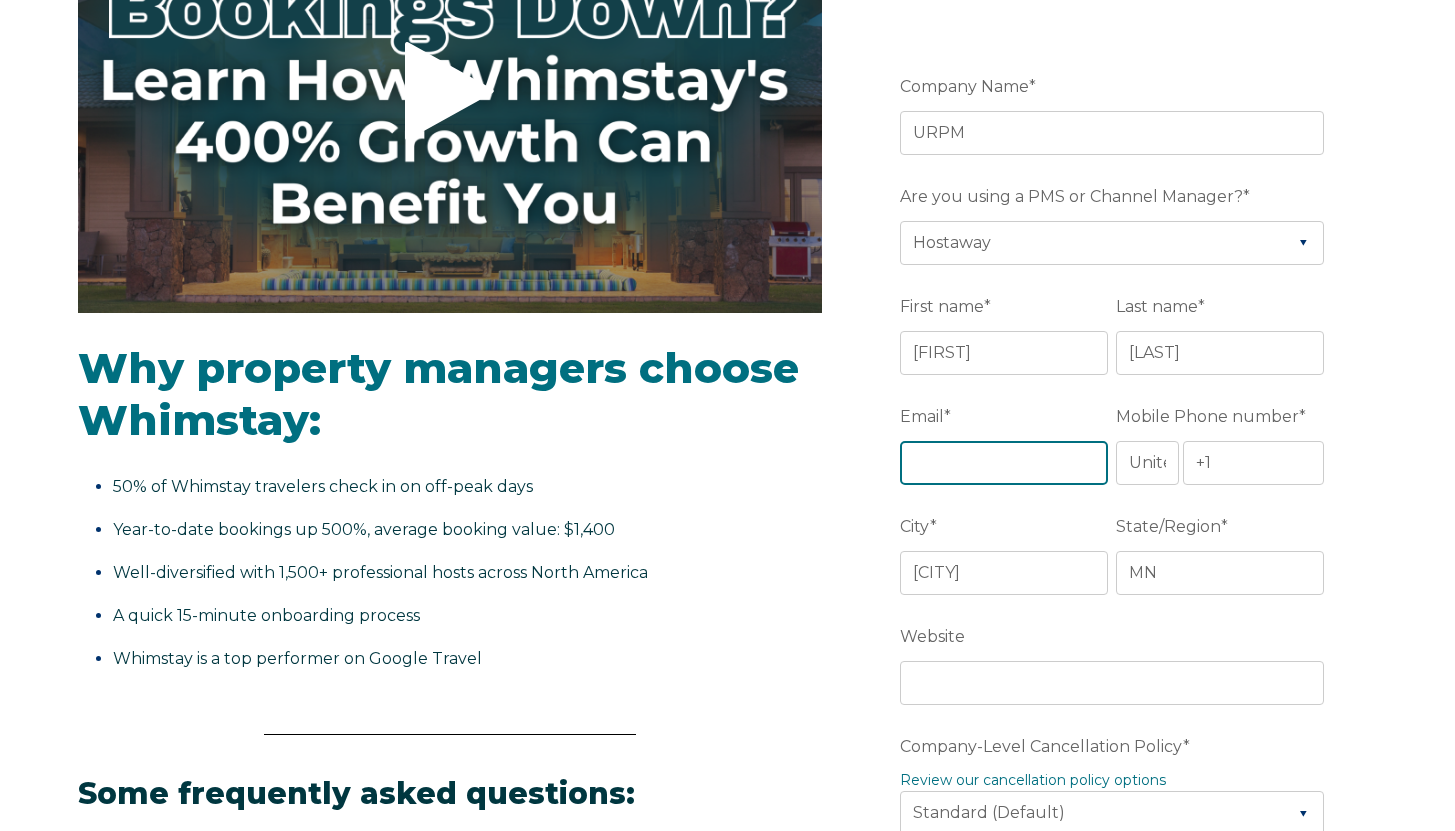 click on "Email *" at bounding box center [1004, 463] 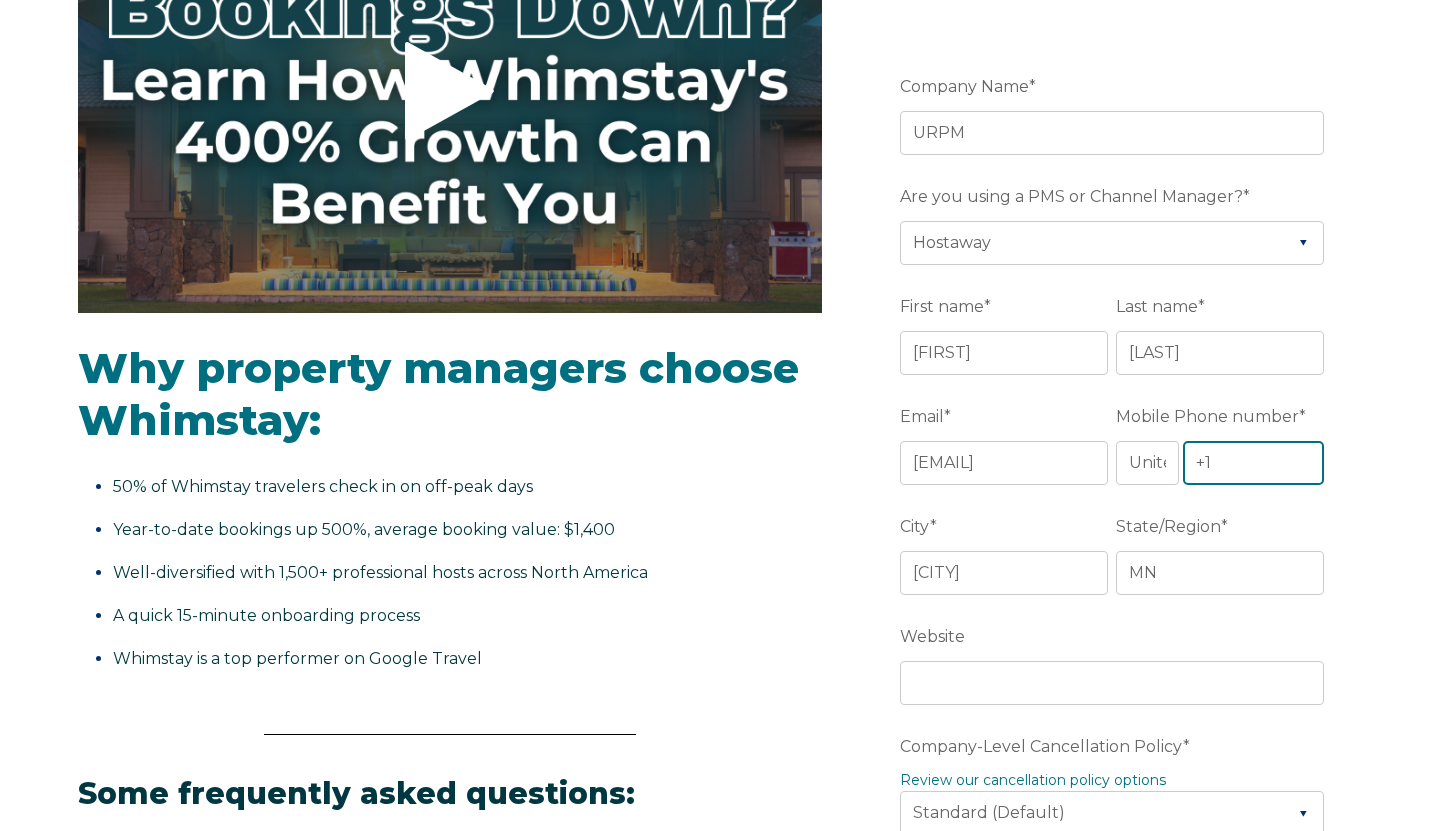 click on "+1" at bounding box center [1254, 463] 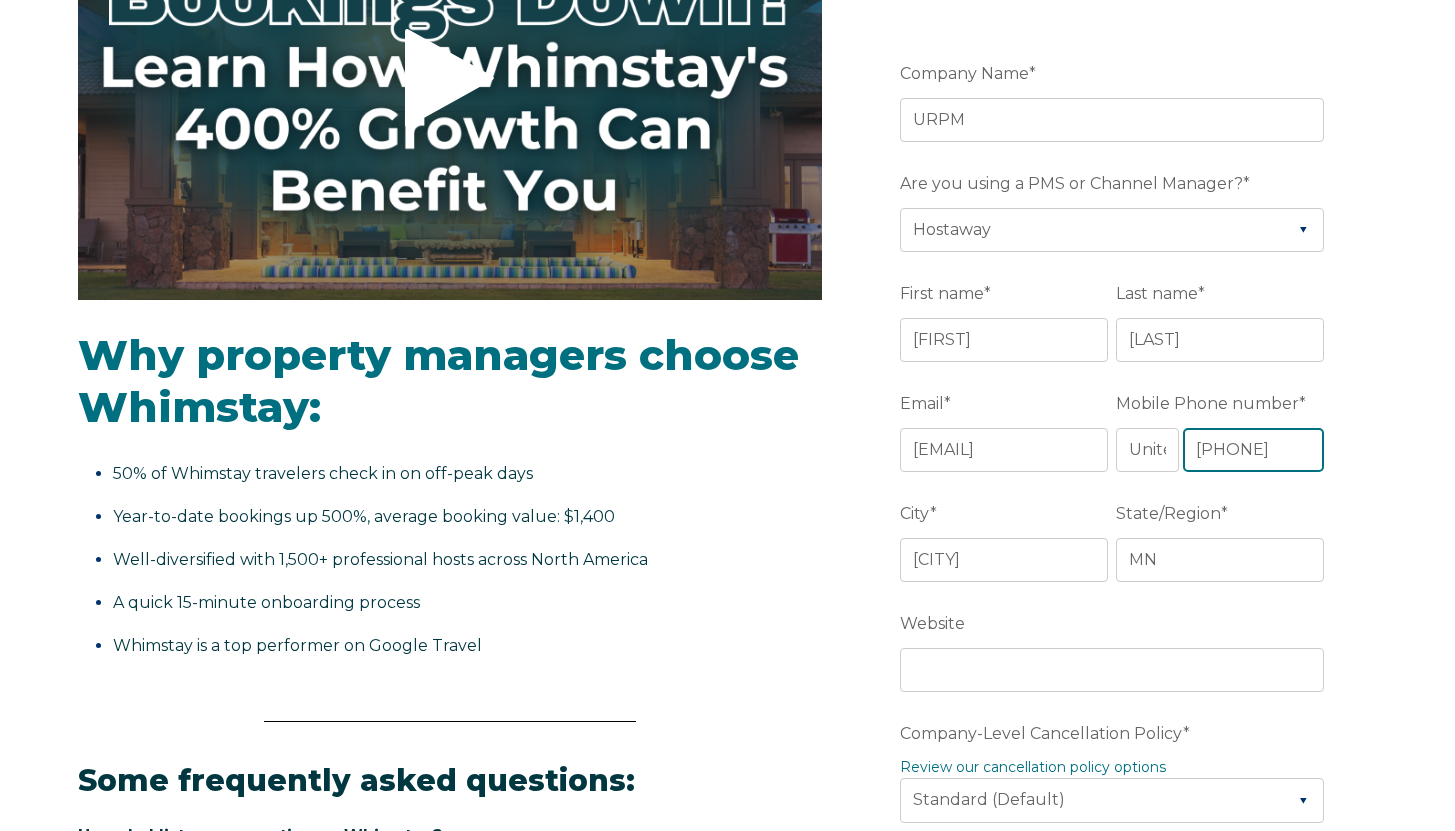 scroll, scrollTop: 369, scrollLeft: 0, axis: vertical 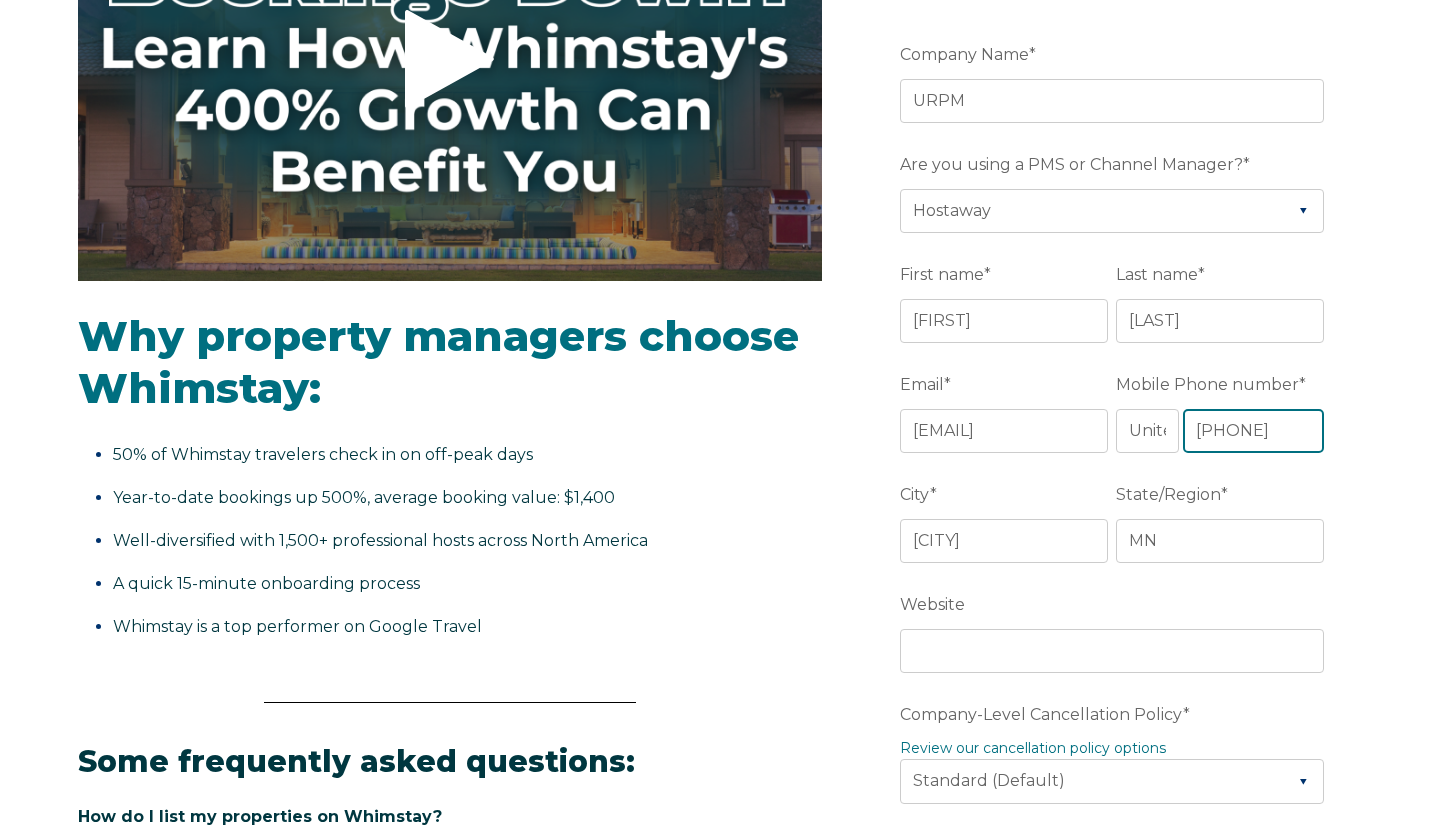 type on "[PHONE]" 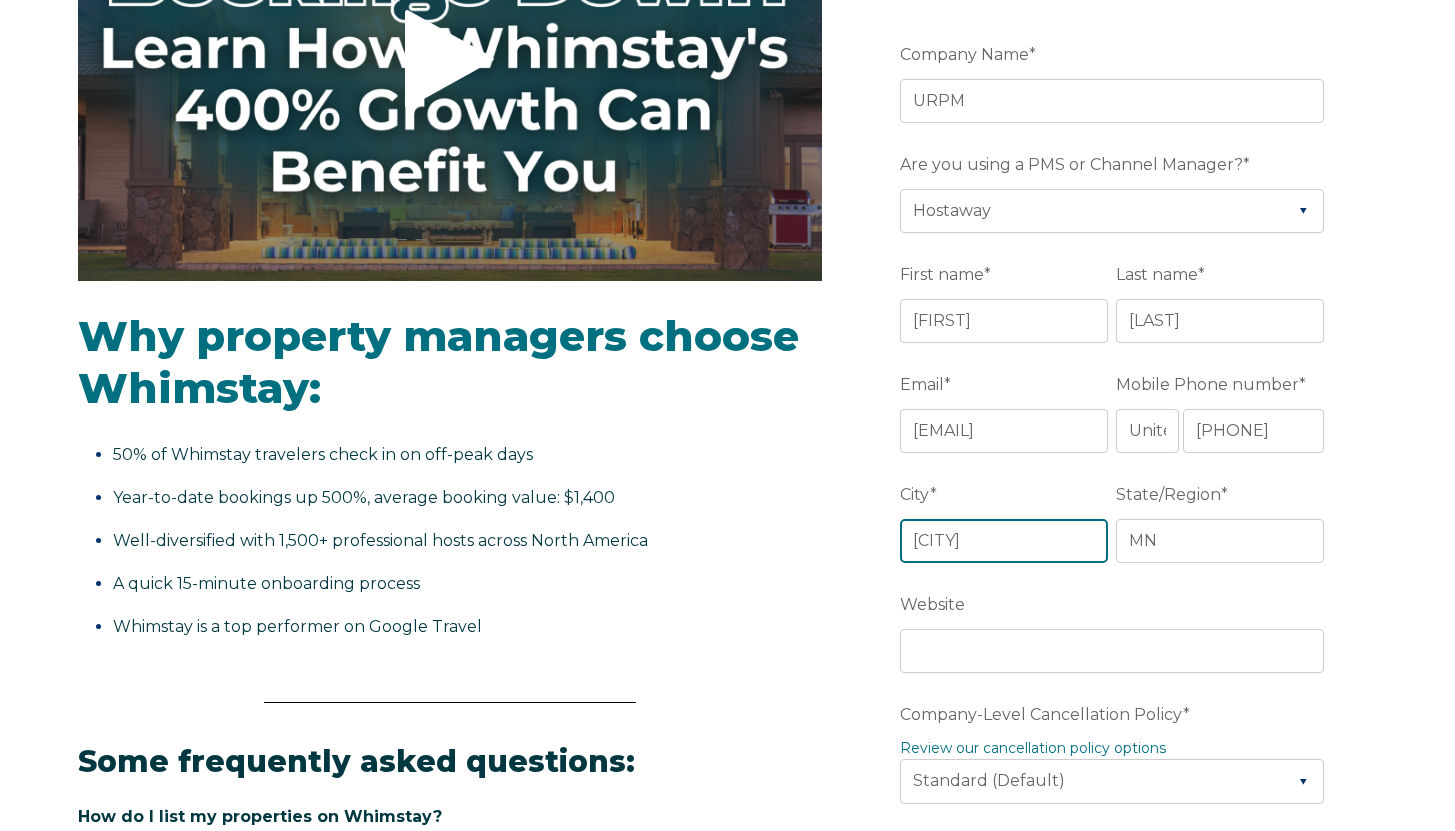 click on "[CITY]" at bounding box center (1004, 541) 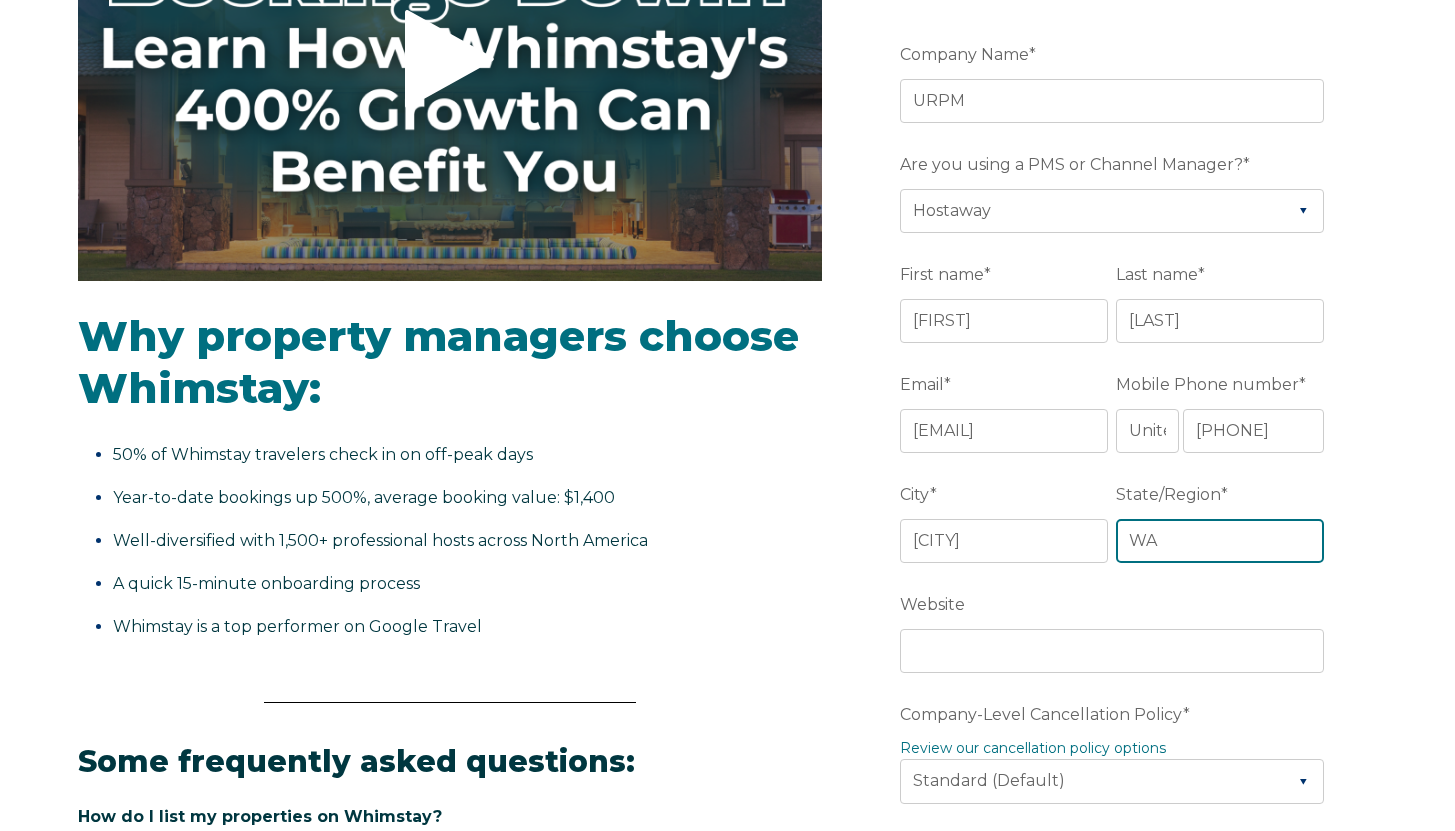 type on "WA" 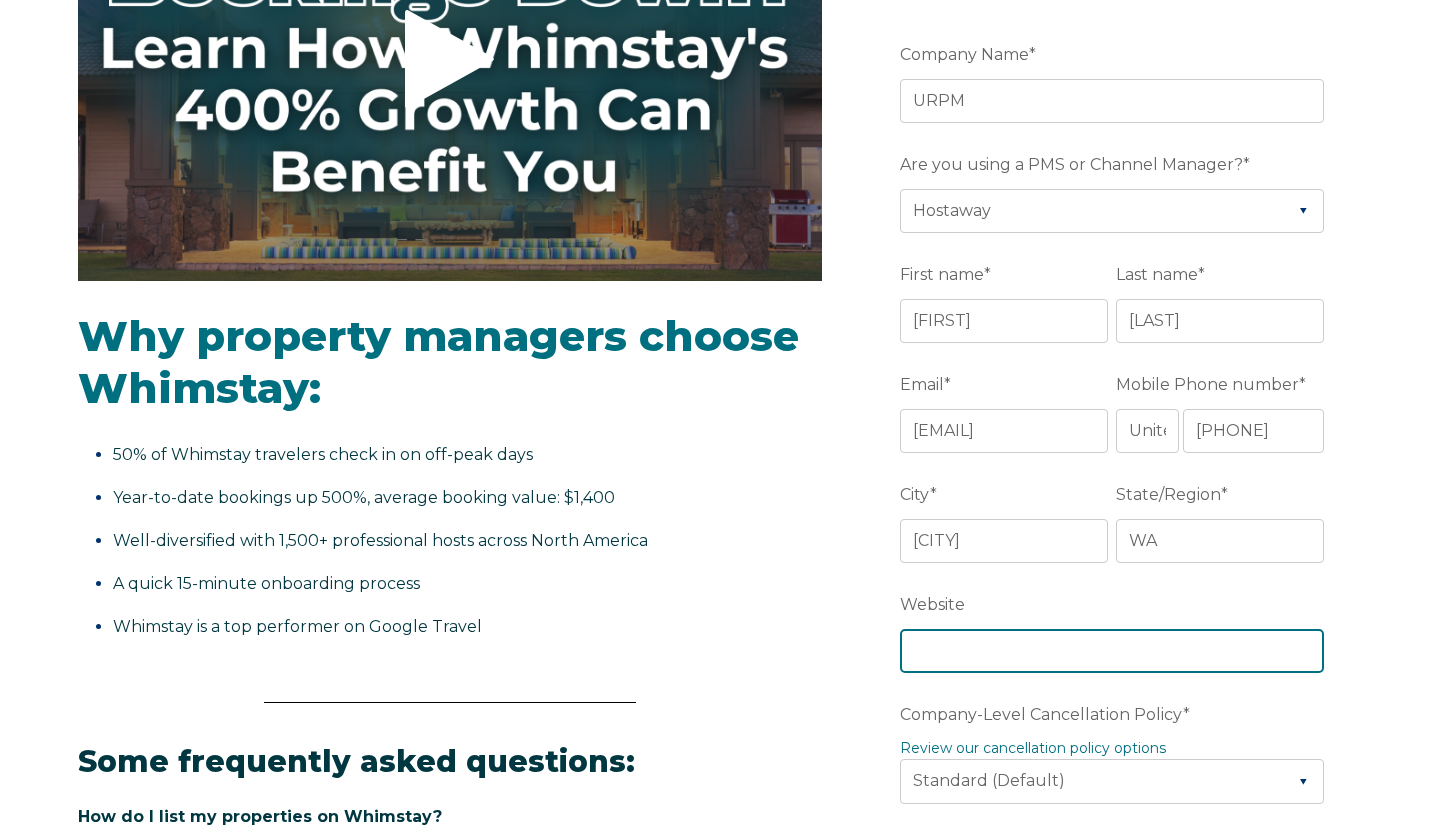 click on "Website" at bounding box center [1112, 651] 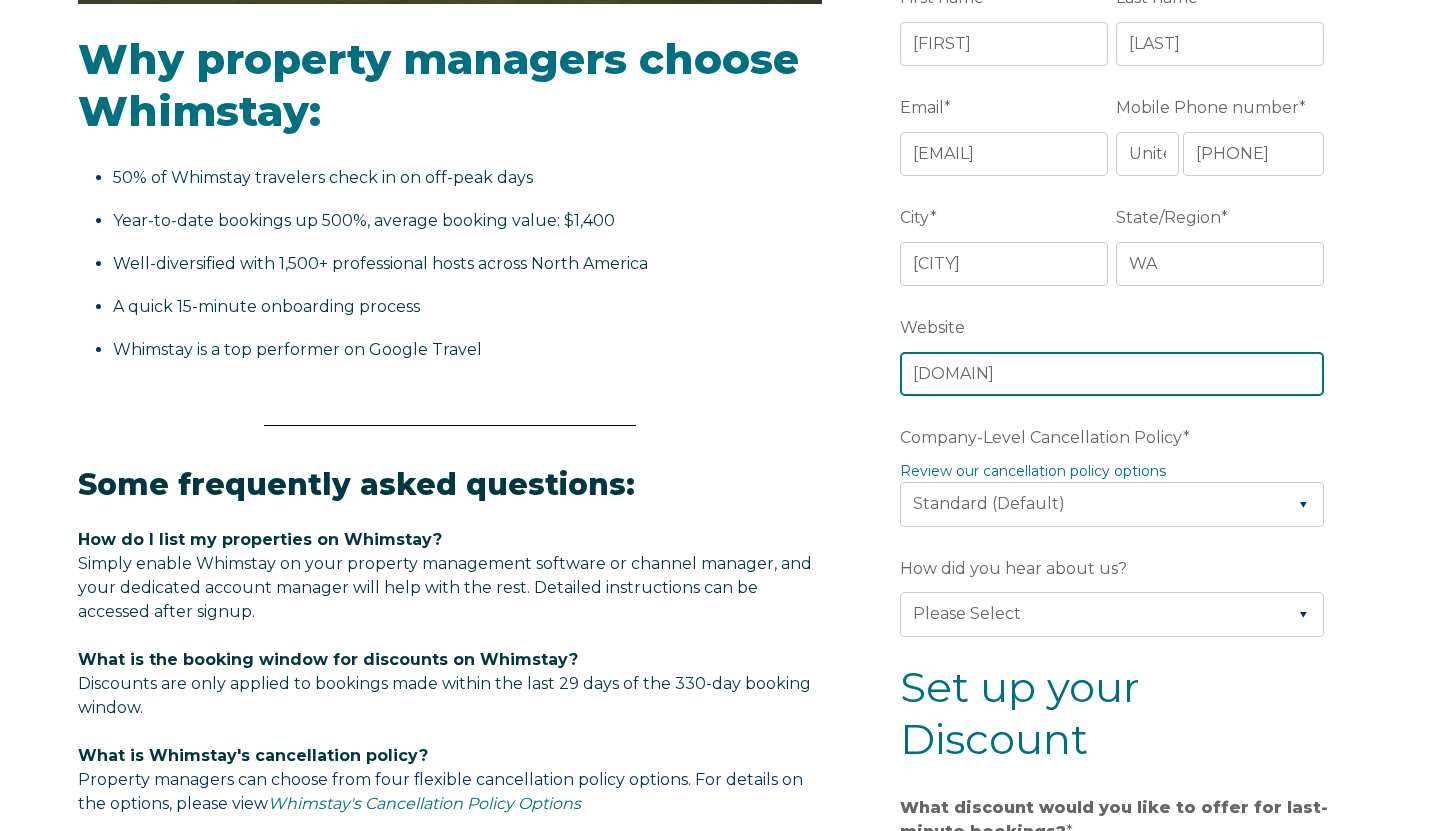 scroll, scrollTop: 685, scrollLeft: 0, axis: vertical 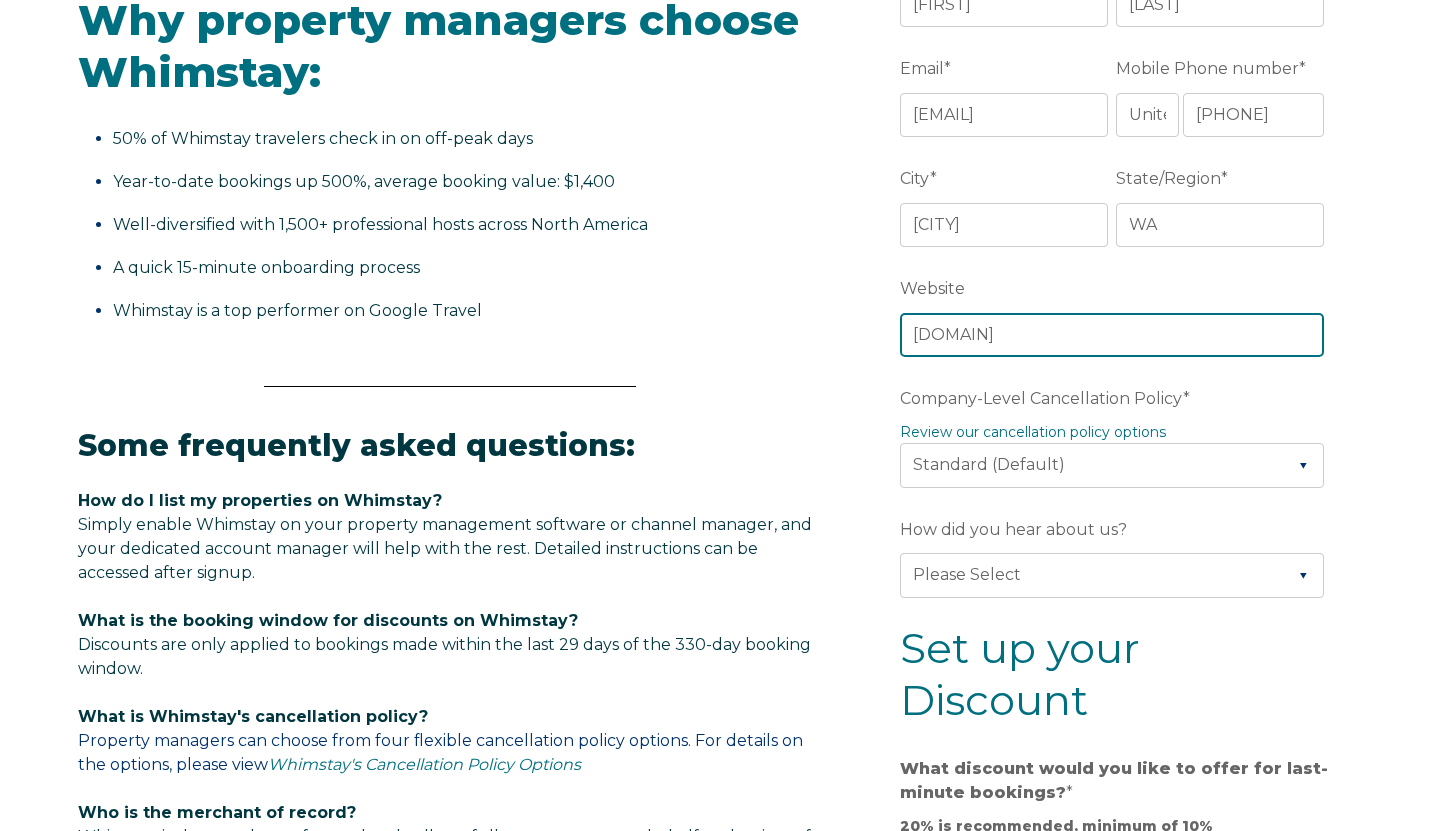 type on "[DOMAIN]" 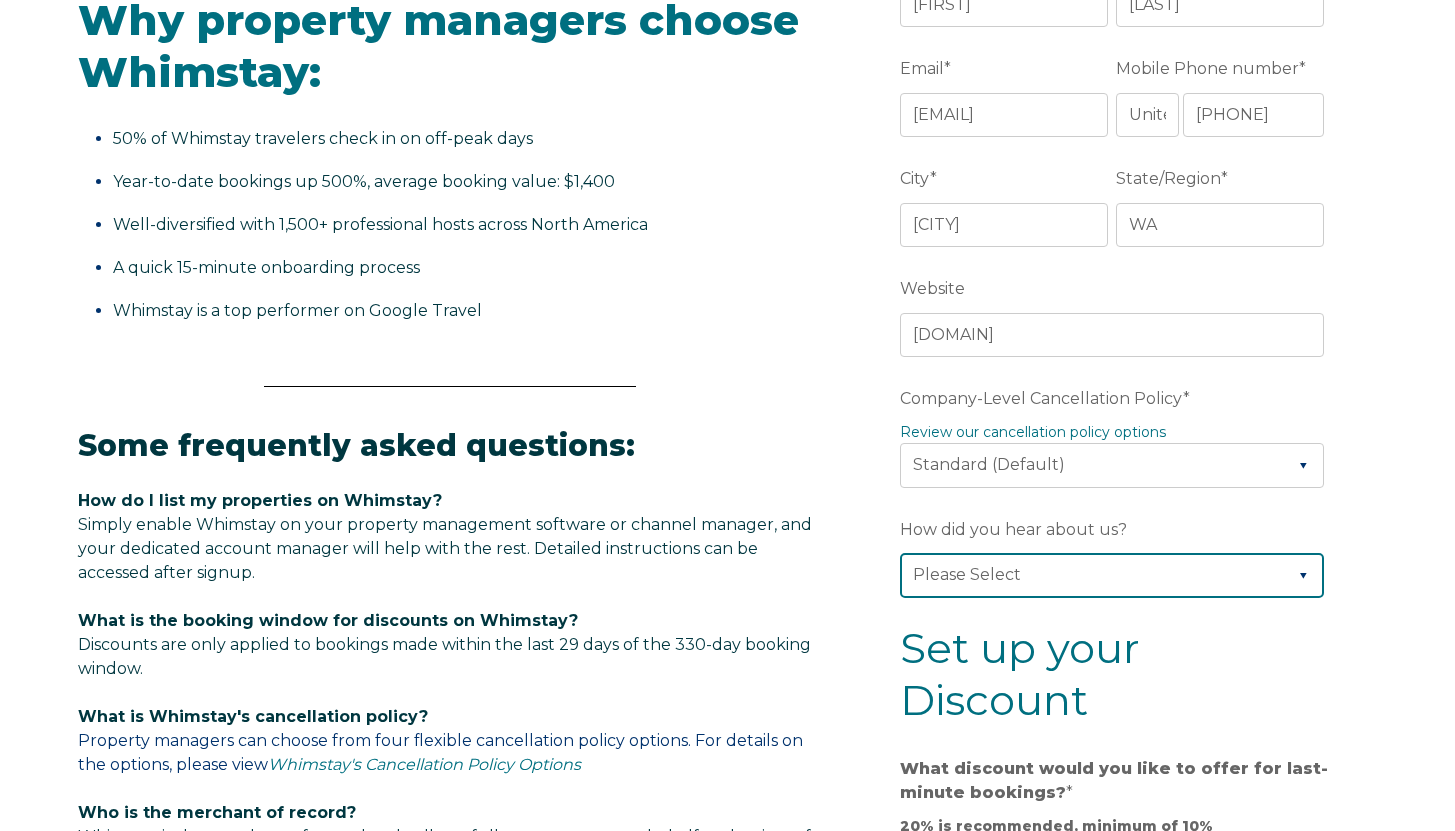click on "Please Select Found Whimstay through a Google search Direct outreach from a Whimstay team member Saw Whimstay on social media Referred by a friend, colleague, or partner Discovered Whimstay at an event or conference Heard about Whimstay on a podcast Other" at bounding box center [1112, 575] 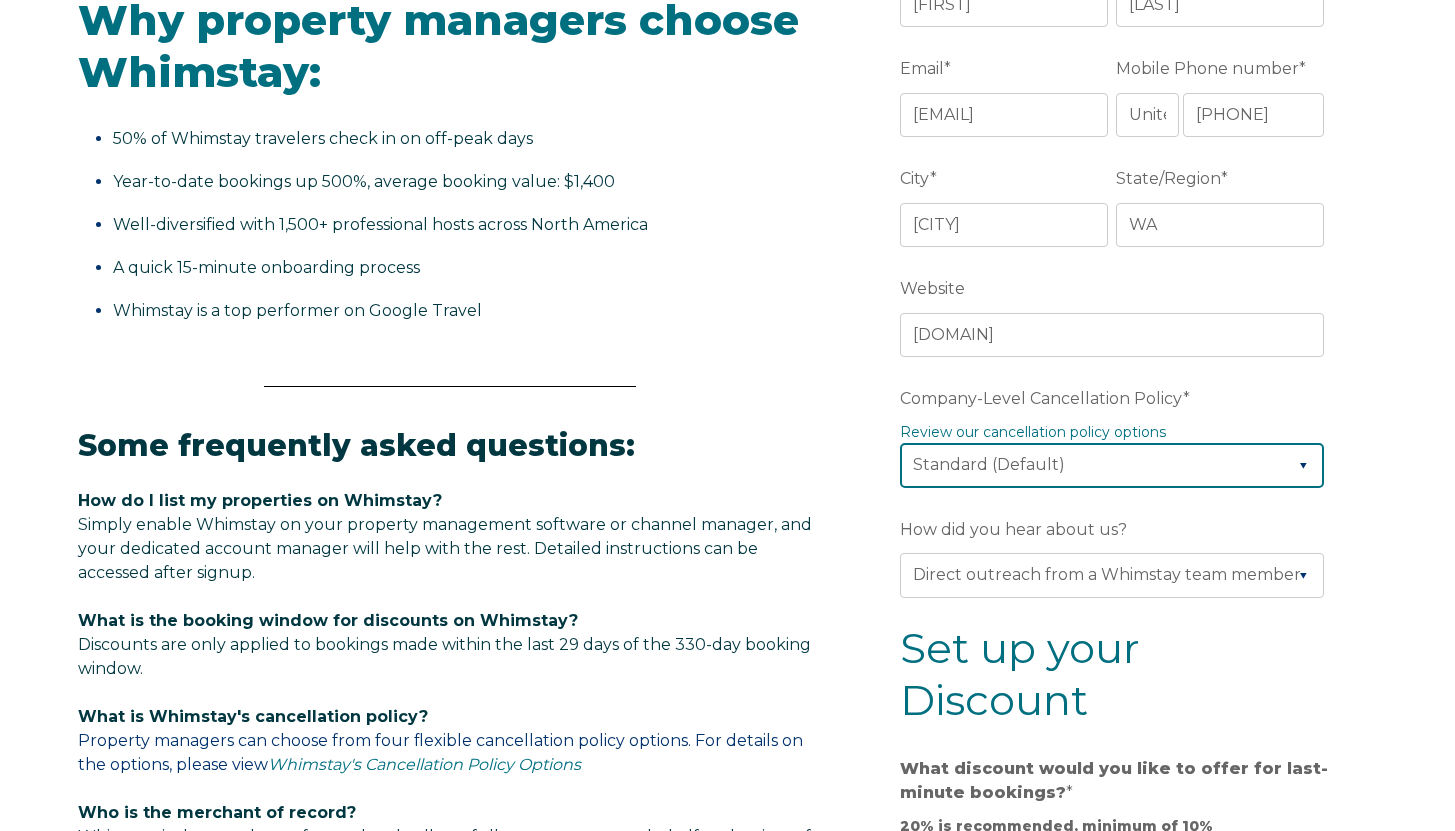 click on "Please Select Partial Standard (Default) Moderate Strict" at bounding box center (1112, 465) 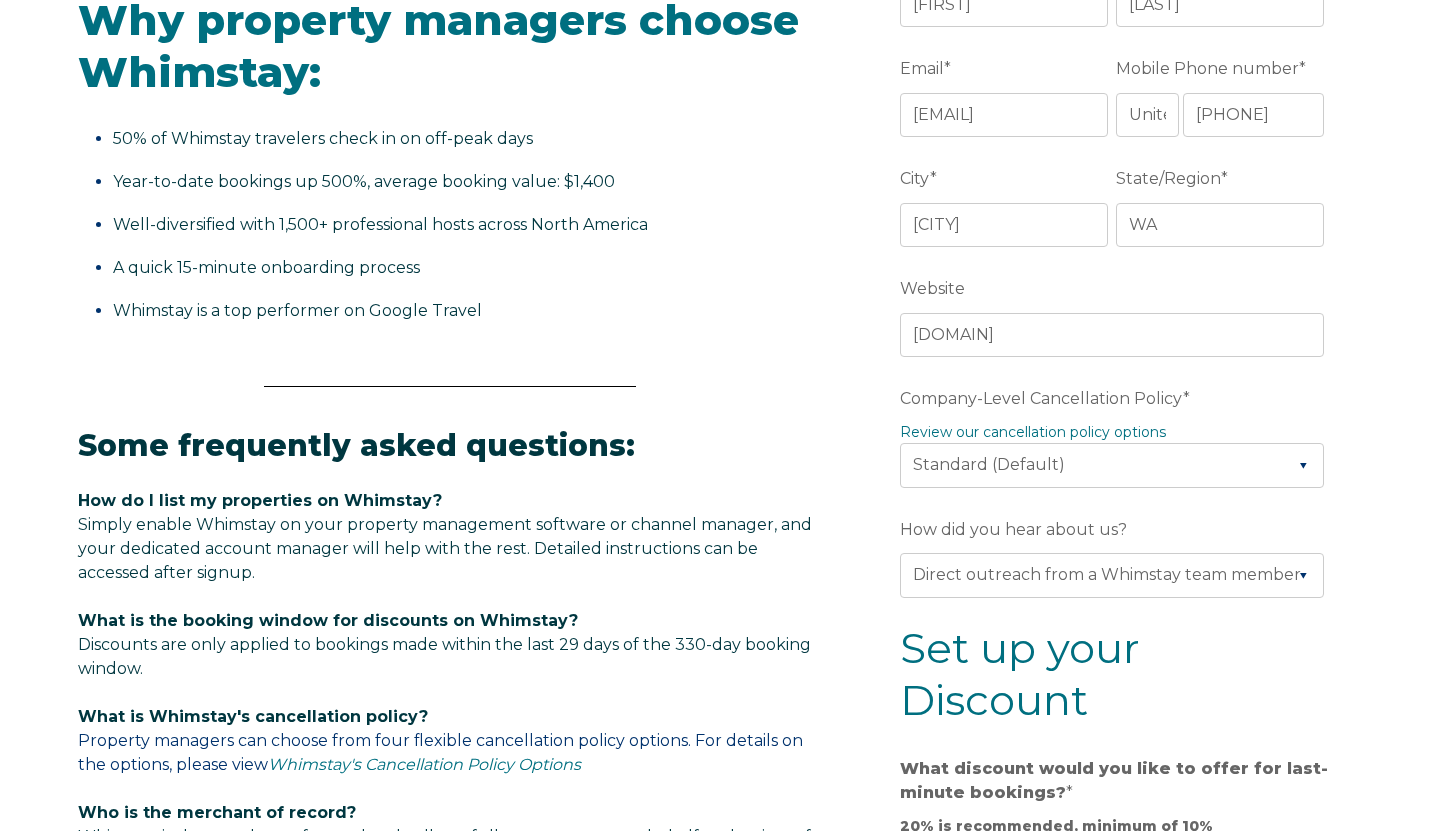 click on "Video player - SSOB Pitch Vid Thumbnail - Click to play video
Why property managers choose Whimstay:
50% of Whimstay travelers check in on off-peak days
Year-to-date bookings up 500%, average booking value: $1,400
Well-diversified with 1,500+ professional hosts across North America
A quick 15-minute onboarding process
Whimstay is a top performer on Google Travel
Some frequently asked questions:
How do I list my properties on Whimstay? Simply enable Whimstay on your property management software or channel manager, and your dedicated account manager will help with the rest. Detailed instructions can be accessed after signup.
What is the booking window for discounts on Whimstay?
What is Whimstay's cancellation policy?" at bounding box center [727, 511] 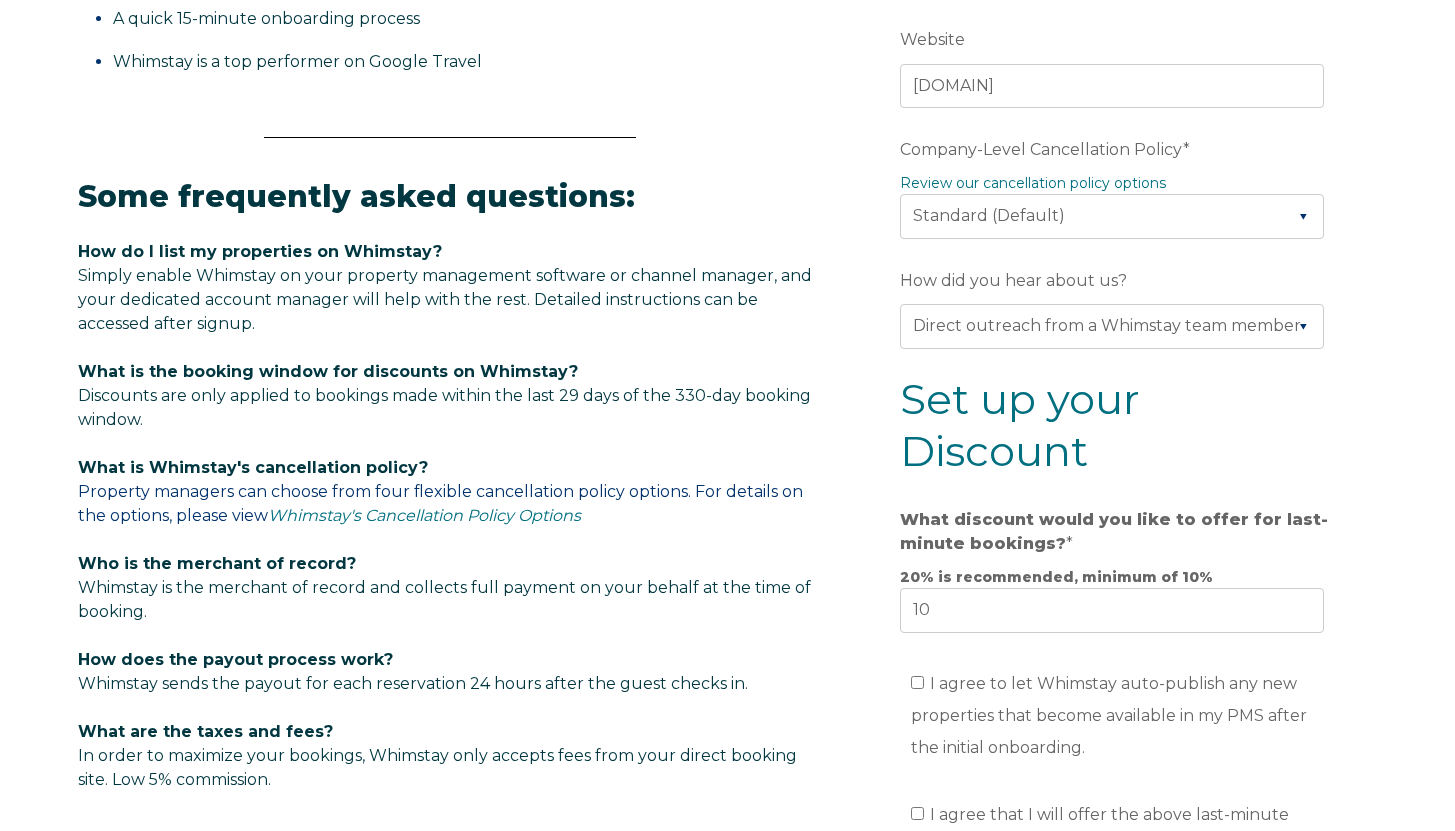 scroll, scrollTop: 1248, scrollLeft: 0, axis: vertical 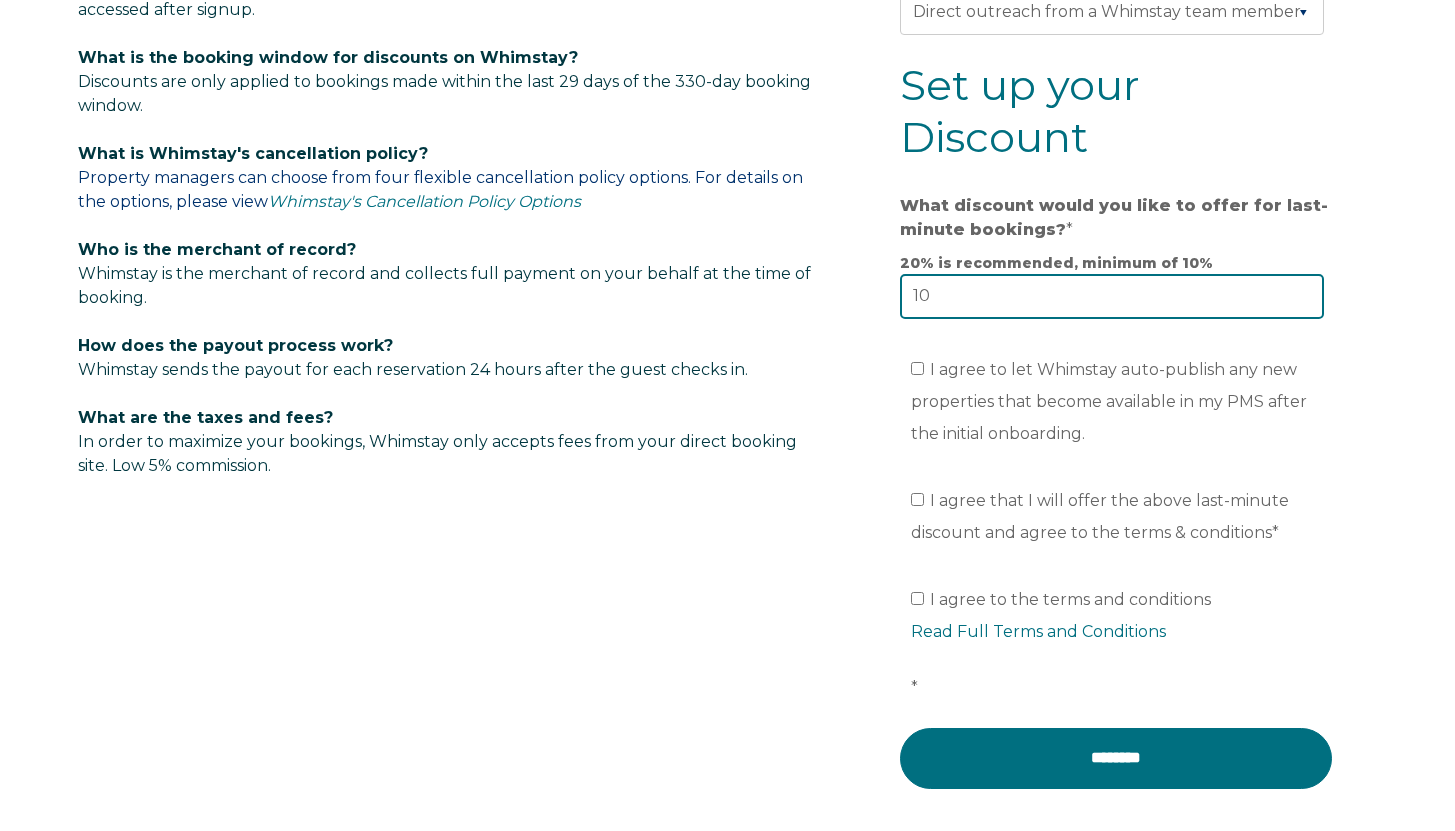 click on "10" at bounding box center [1112, 296] 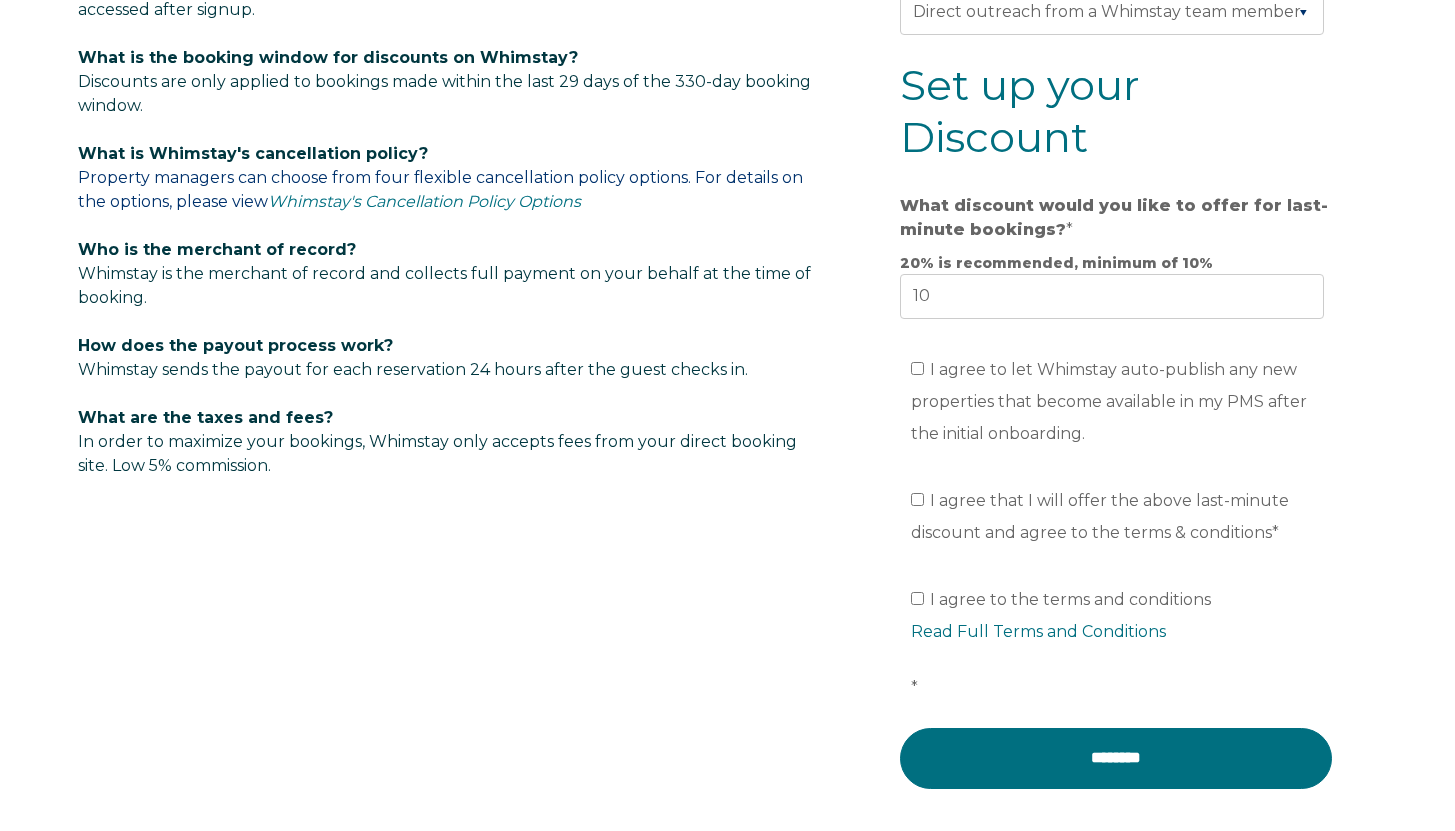 click on "I agree to let Whimstay auto-publish any new properties that become available in my PMS after the initial onboarding." at bounding box center [1116, 408] 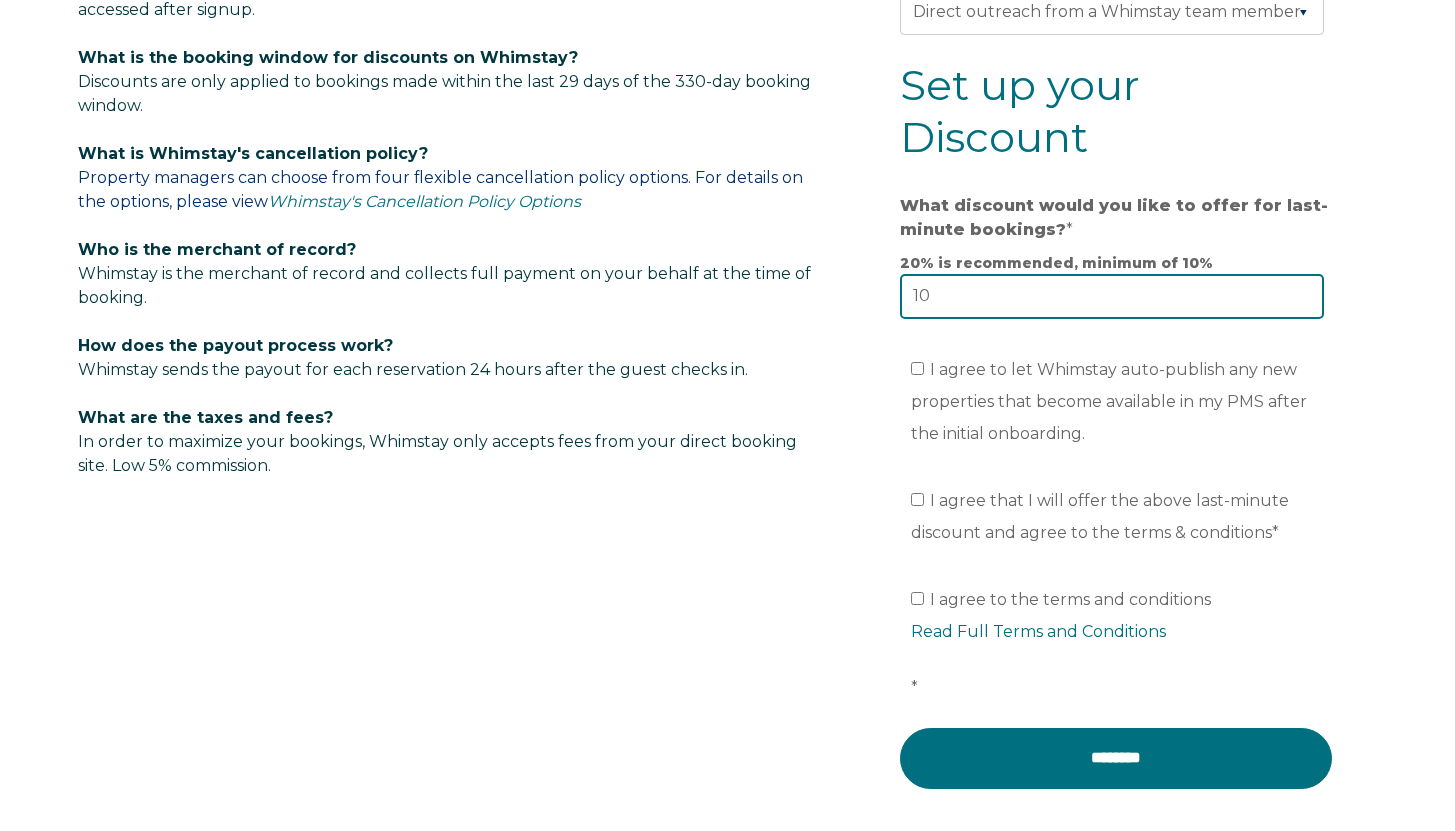 drag, startPoint x: 965, startPoint y: 301, endPoint x: 837, endPoint y: 289, distance: 128.56126 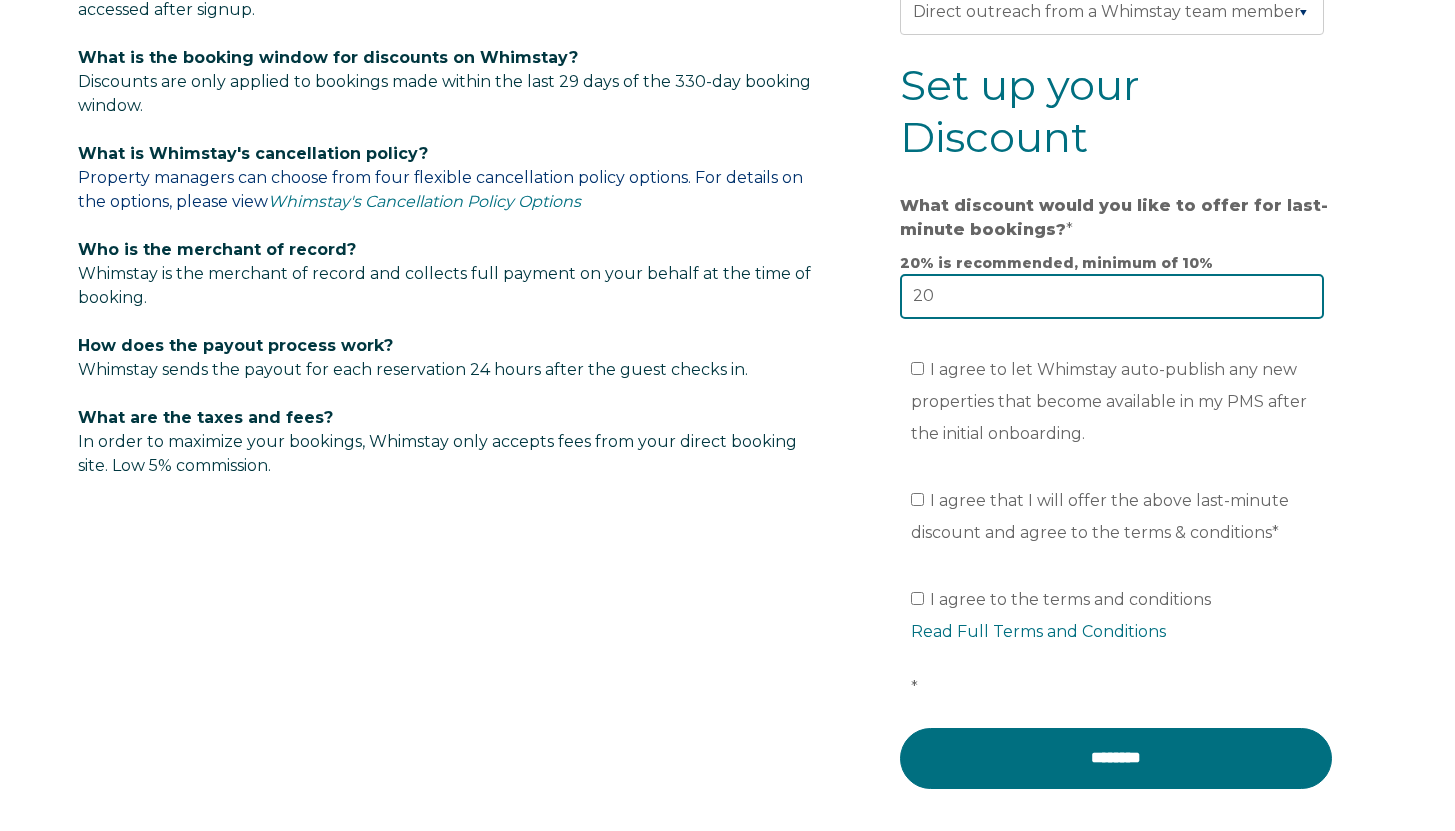 type on "20" 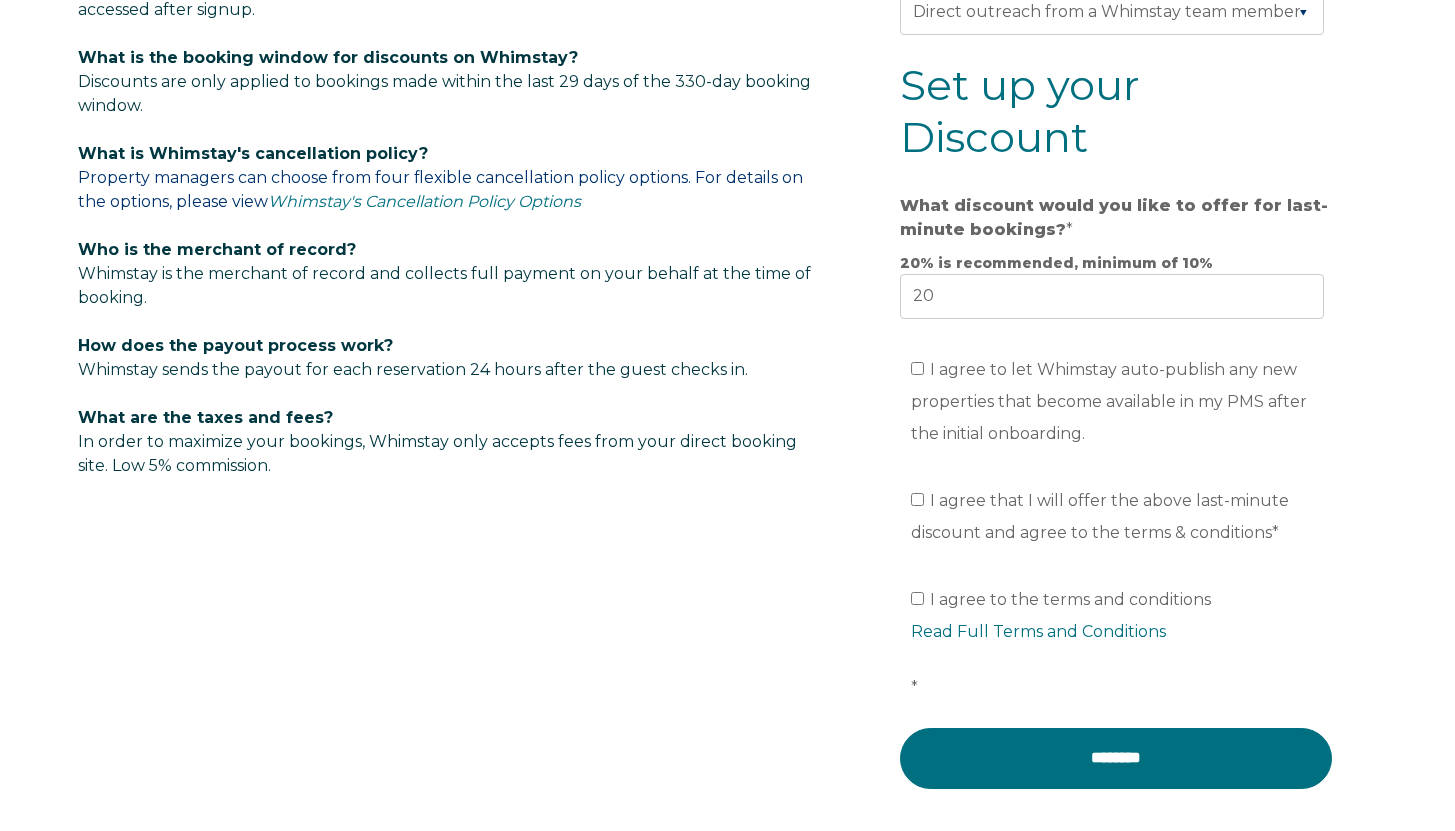 click on "I agree to let Whimstay auto-publish any new properties that become available in my PMS after the initial onboarding." at bounding box center (1123, 402) 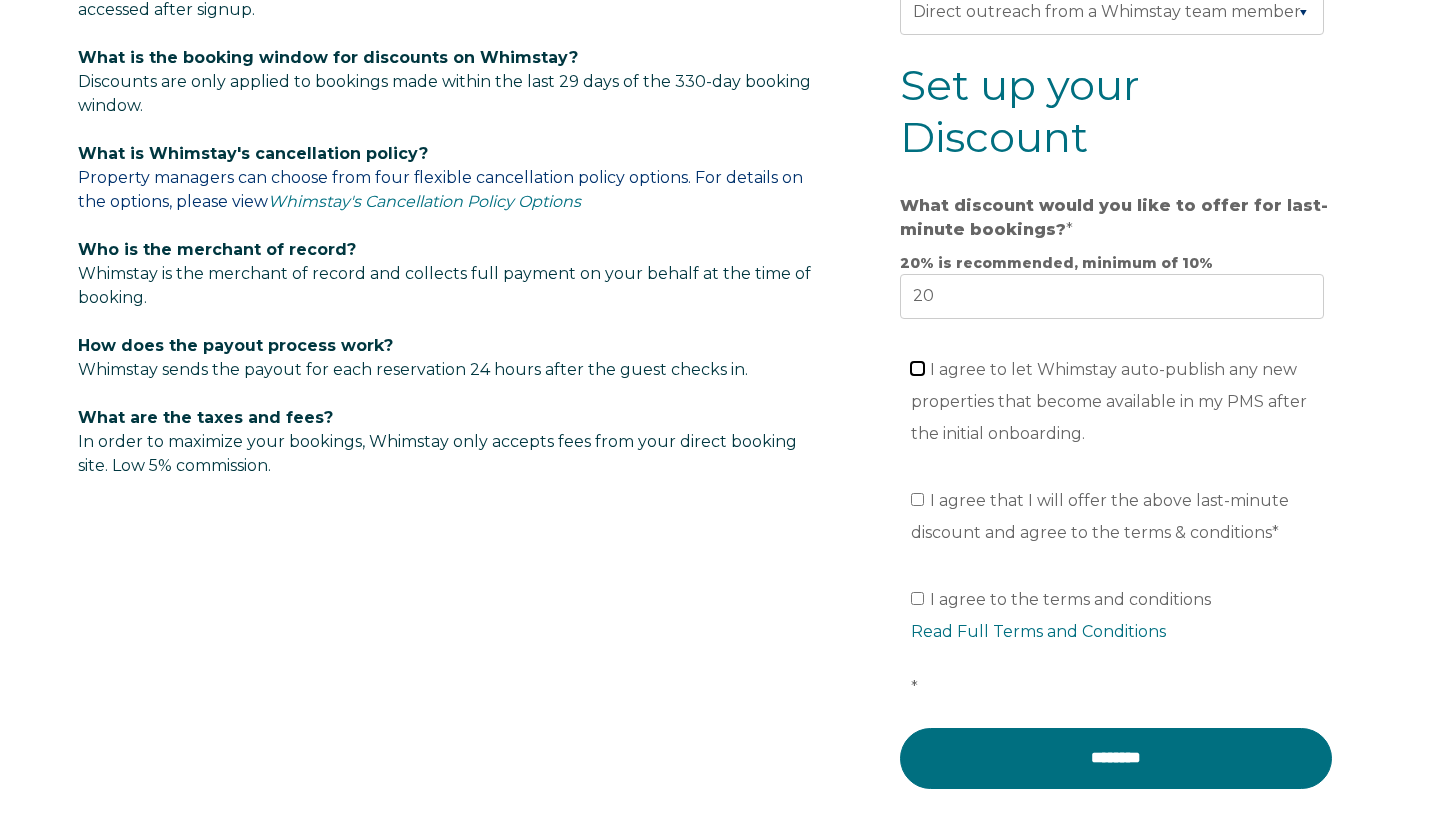 click on "I agree to let Whimstay auto-publish any new properties that become available in my PMS after the initial onboarding." at bounding box center (917, 368) 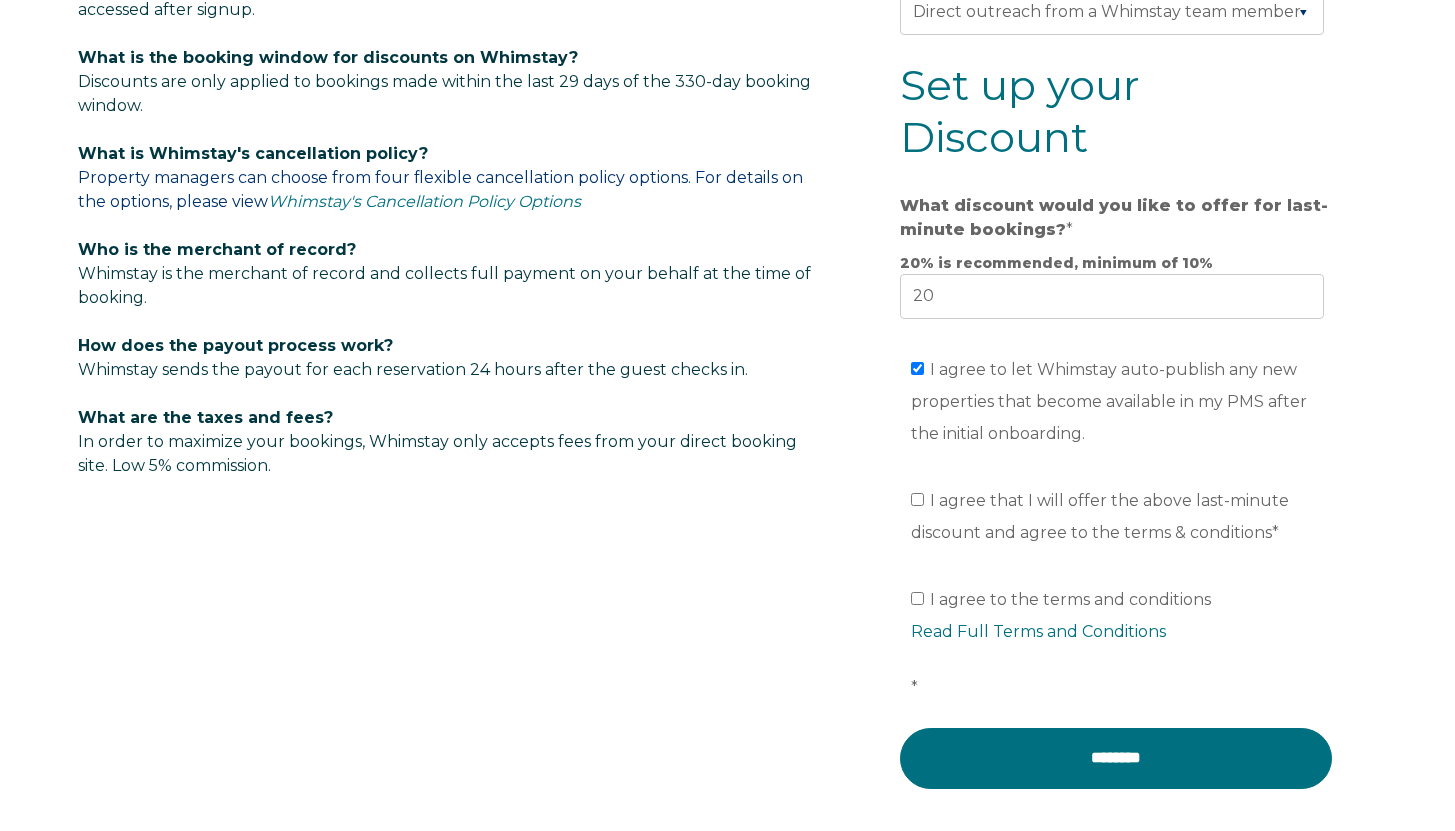 click on "I agree that I will offer the above last-minute discount and agree to the terms & conditions *" at bounding box center [1100, 516] 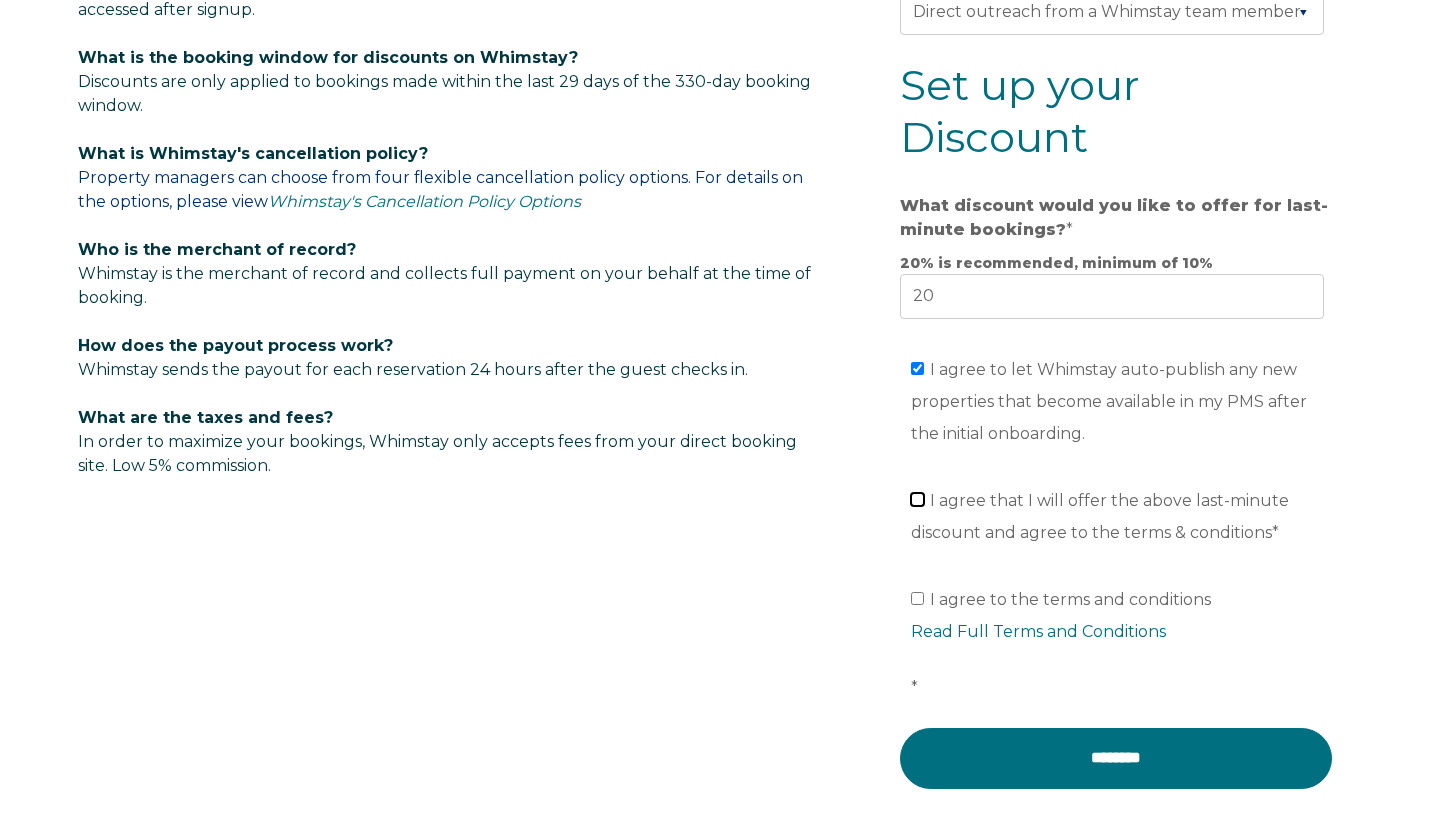 click on "I agree that I will offer the above last-minute discount and agree to the terms & conditions *" at bounding box center [917, 499] 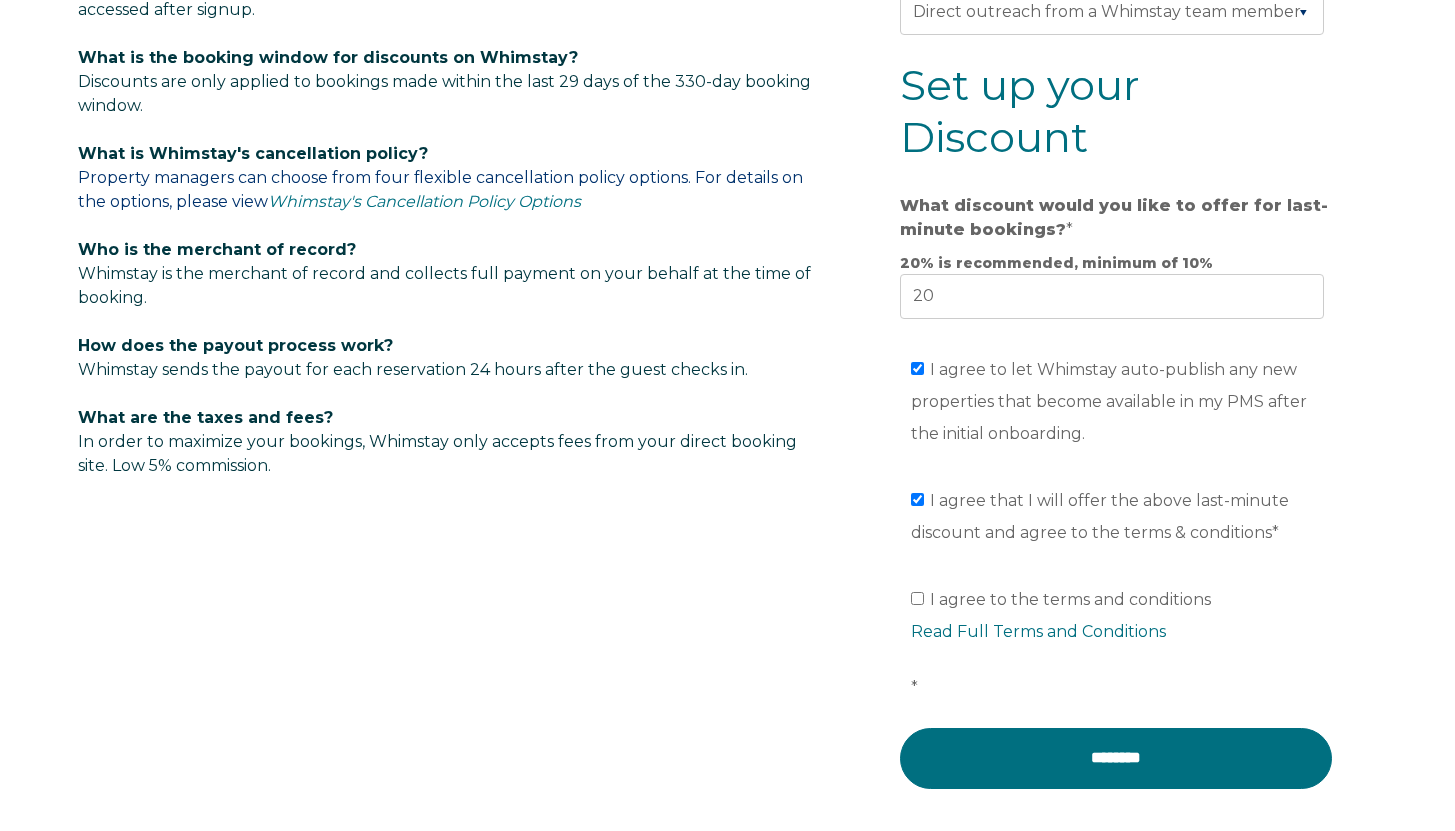 click on "I agree to the terms and conditions Read Full Terms and Conditions *" at bounding box center (1123, 643) 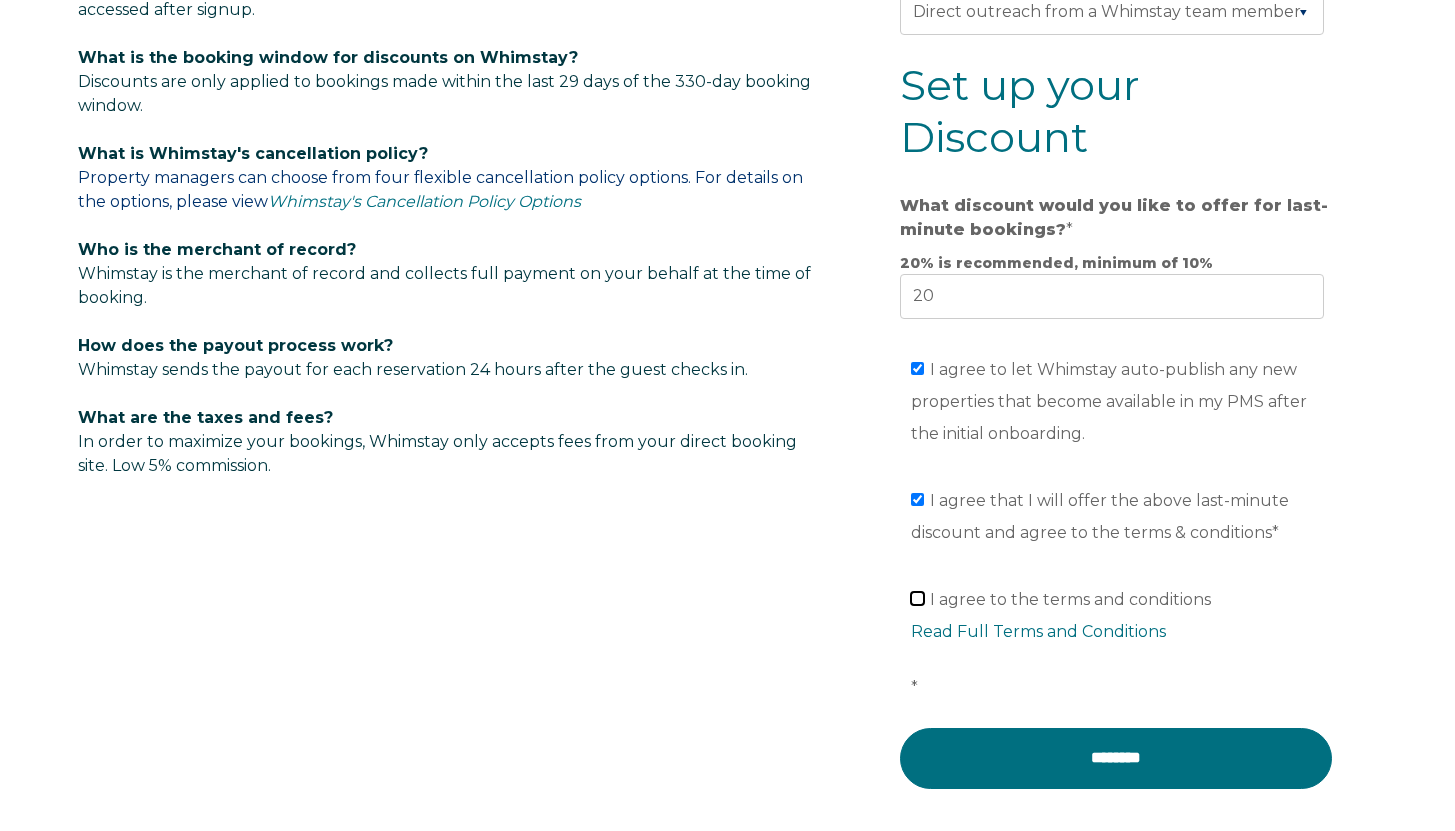 click on "I agree to the terms and conditions Read Full Terms and Conditions *" at bounding box center (917, 598) 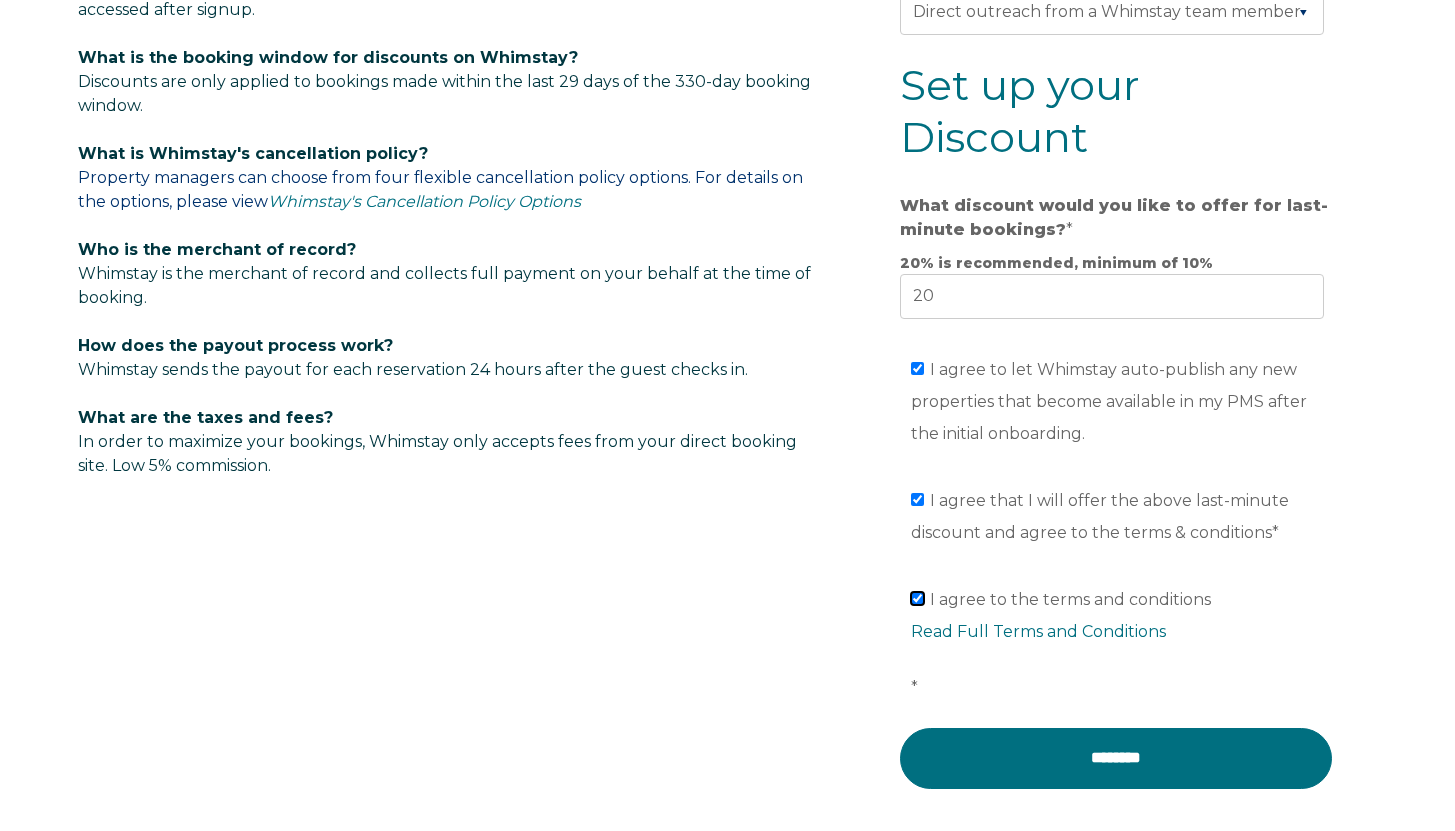 checkbox on "true" 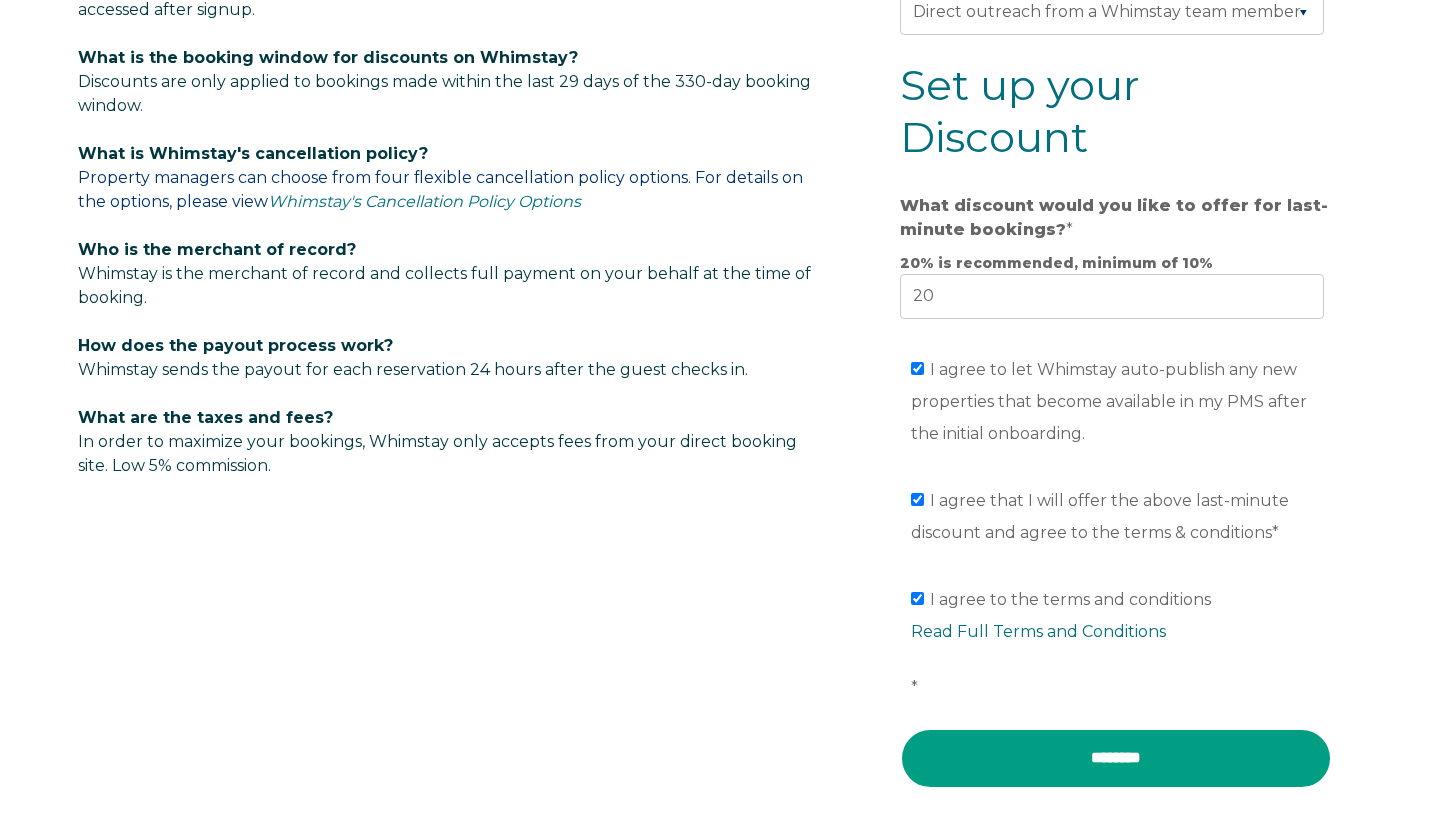 click on "********" at bounding box center [1116, 758] 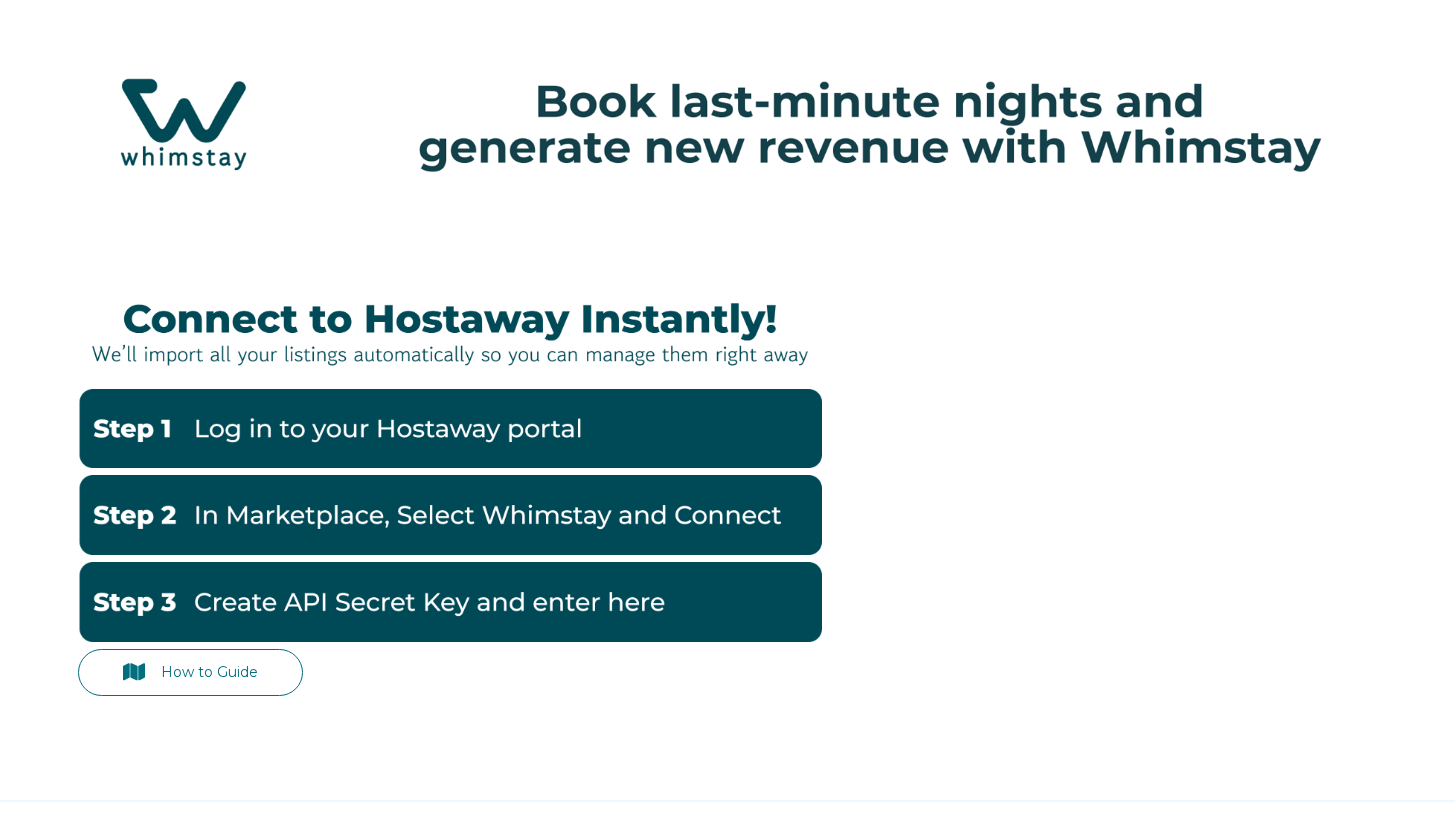 scroll, scrollTop: 0, scrollLeft: 0, axis: both 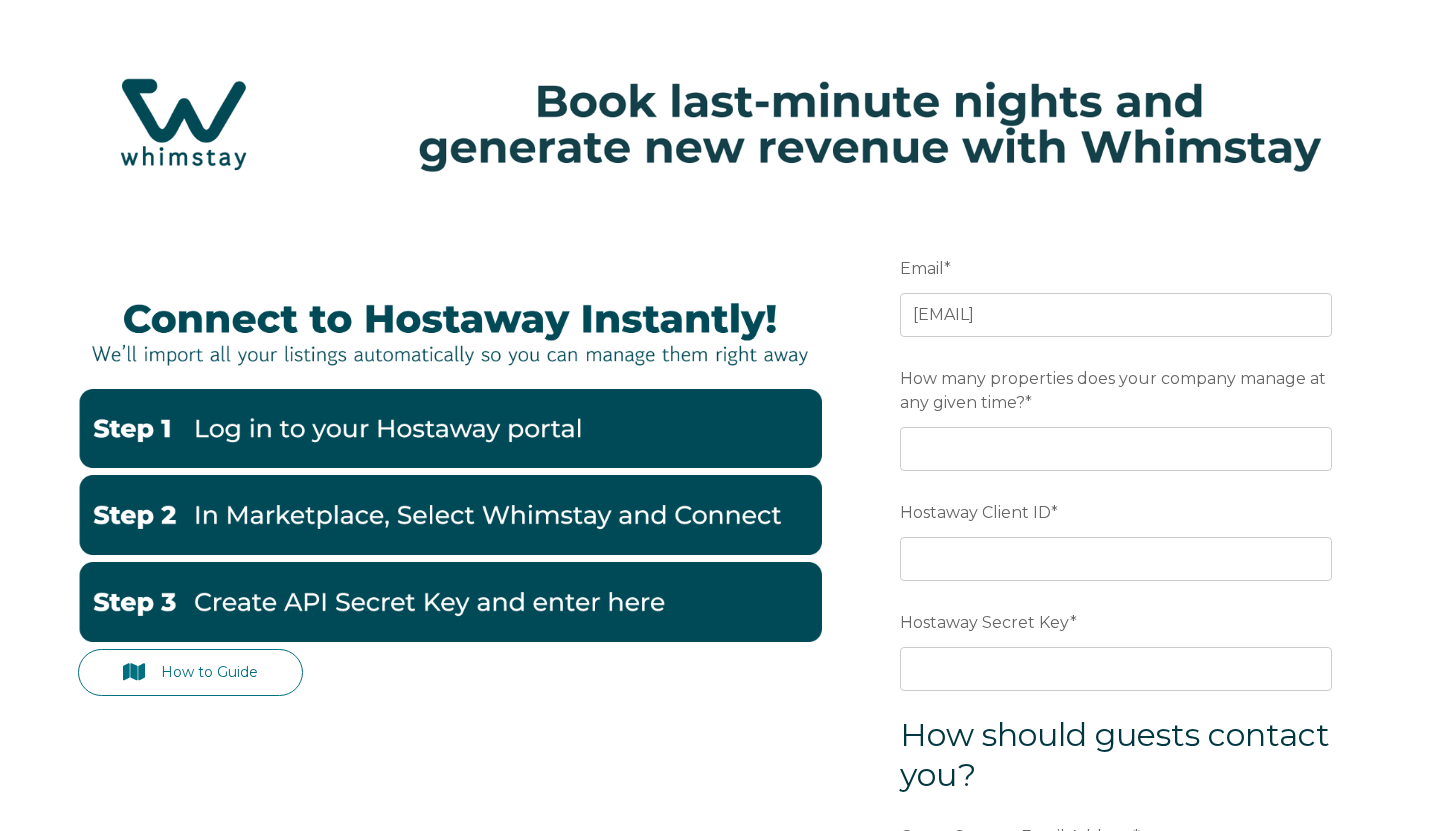 click on "Email * [EMAIL] Preferred language SDR How many properties does your company manage at any given time? * Hostaway Client ID * Hostaway Secret Key * How should guests contact you? Guest Contact Email Address * Guest Contact Phone Number * [PHONE]" at bounding box center (1116, 687) 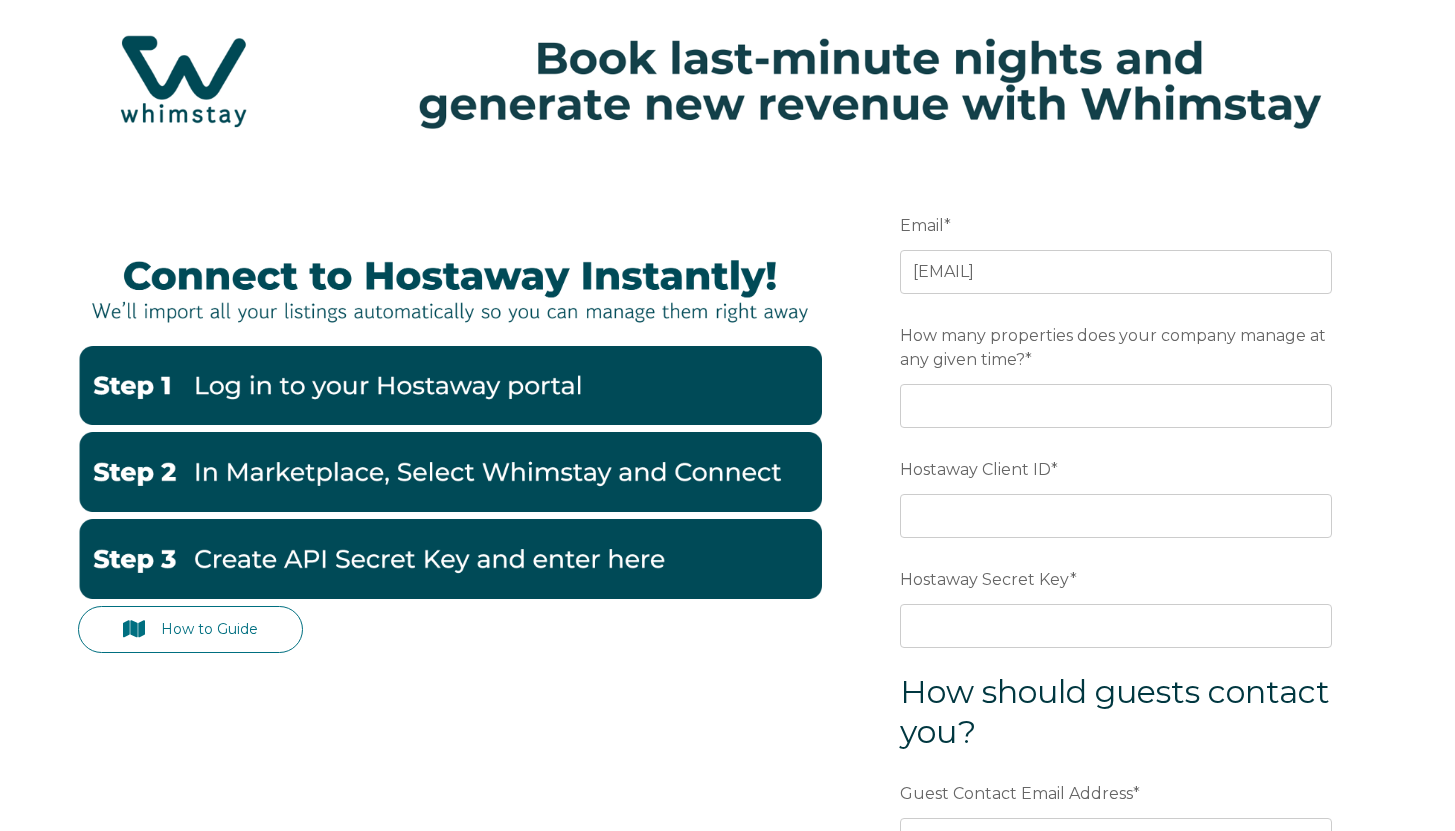 scroll, scrollTop: 65, scrollLeft: 0, axis: vertical 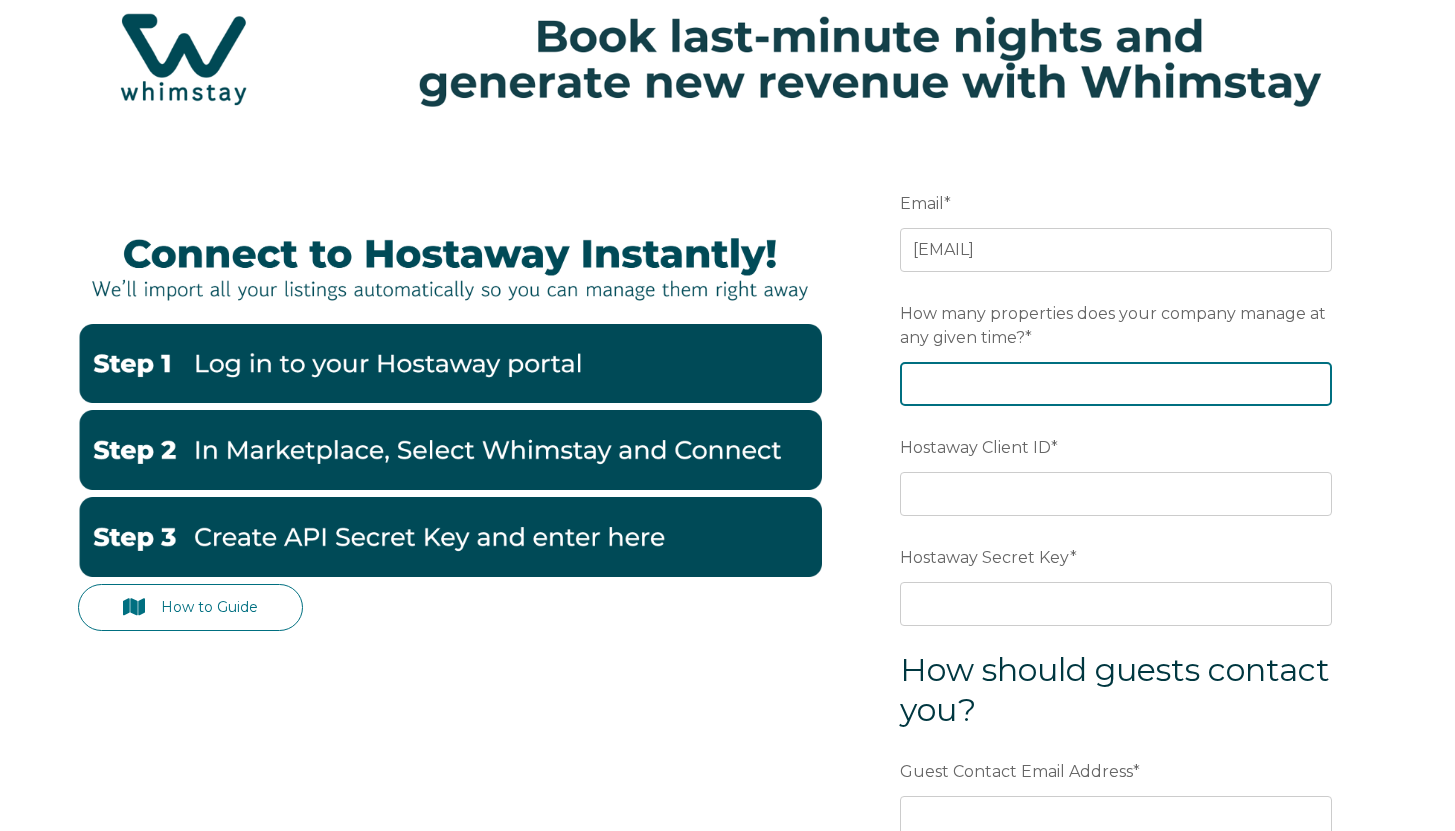 click on "How many properties does your company manage at any given time? *" at bounding box center (1116, 384) 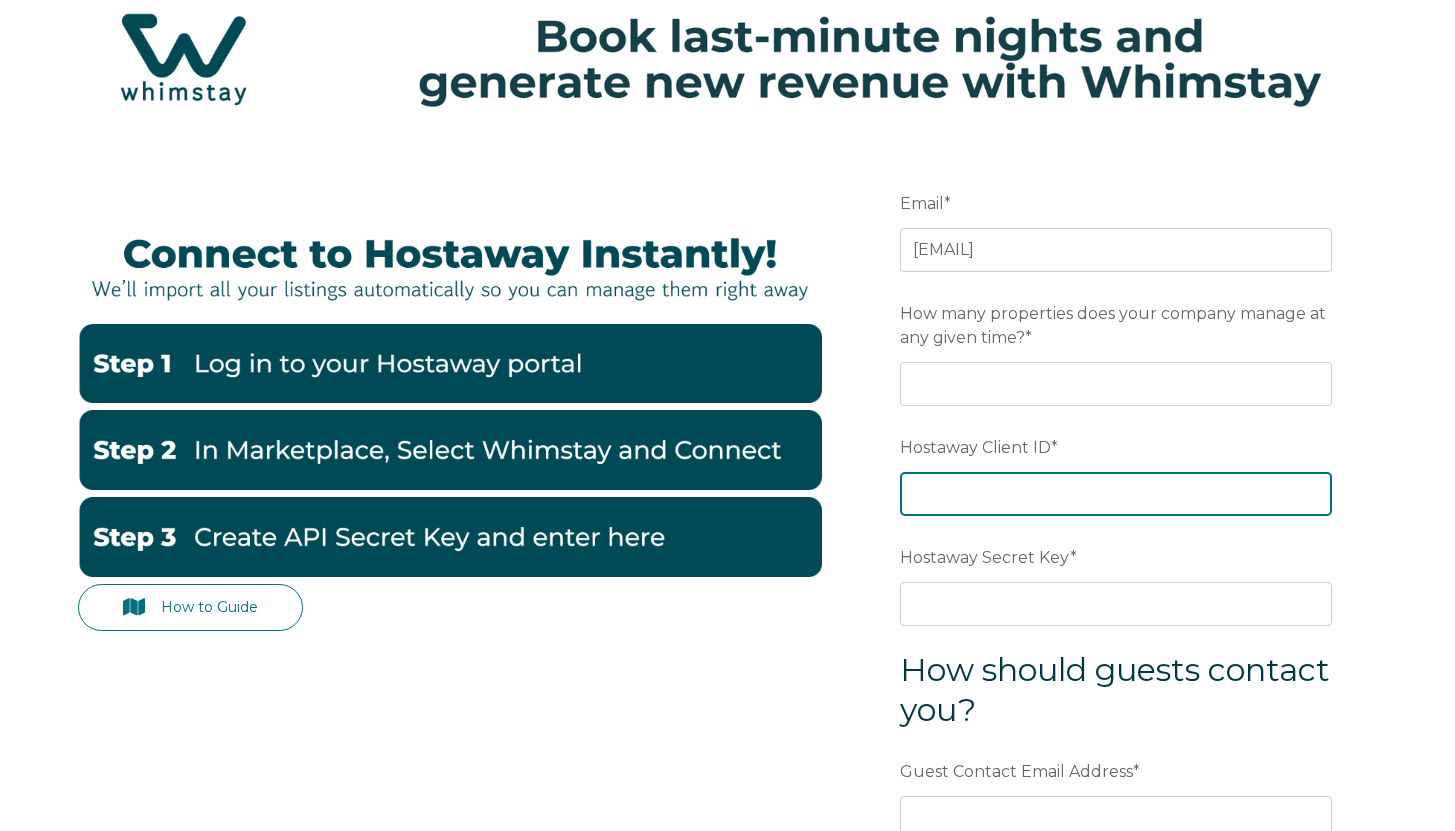 click on "Hostaway Client ID *" at bounding box center (1116, 494) 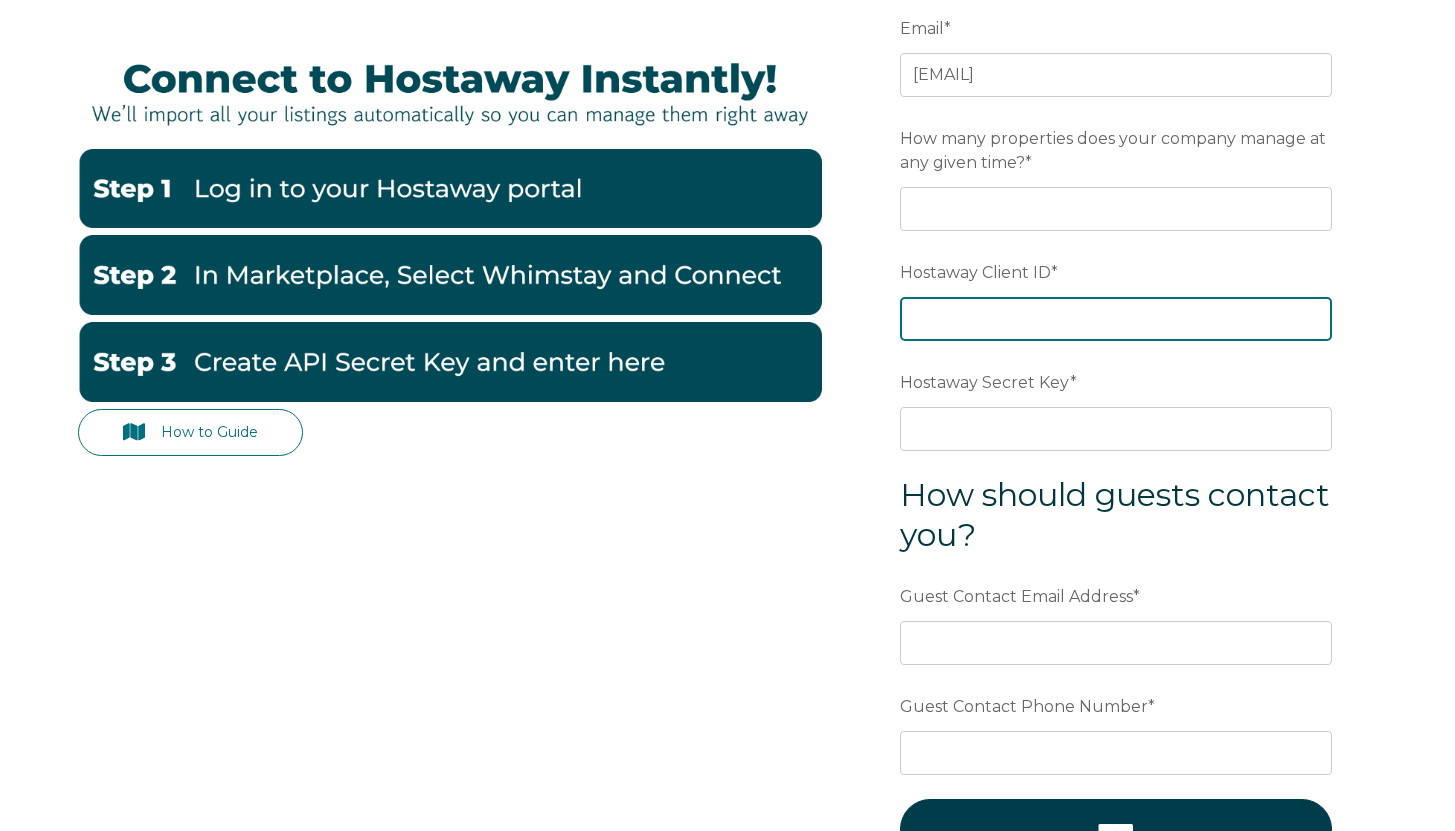 scroll, scrollTop: 156, scrollLeft: 0, axis: vertical 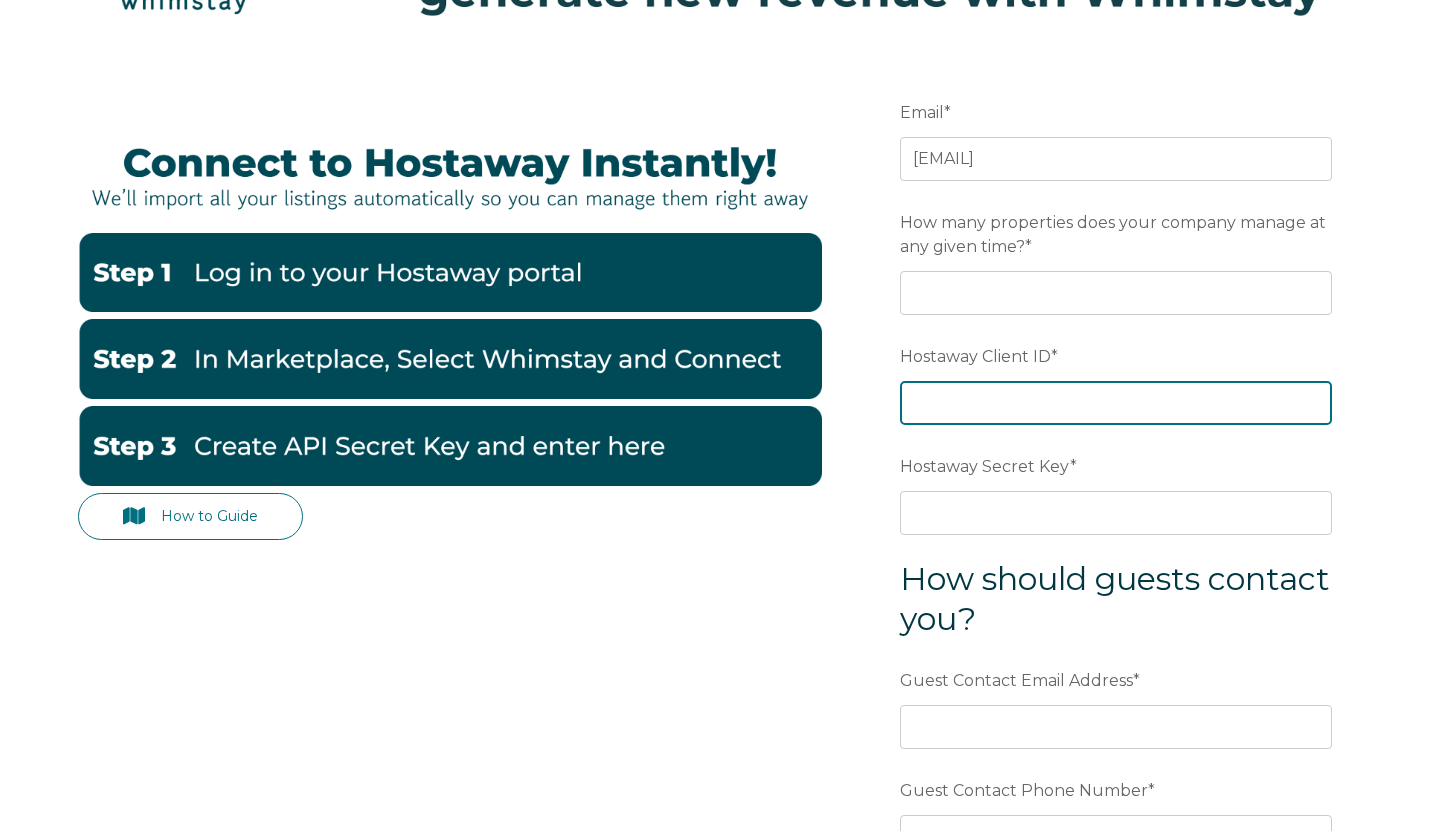 paste on "115581" 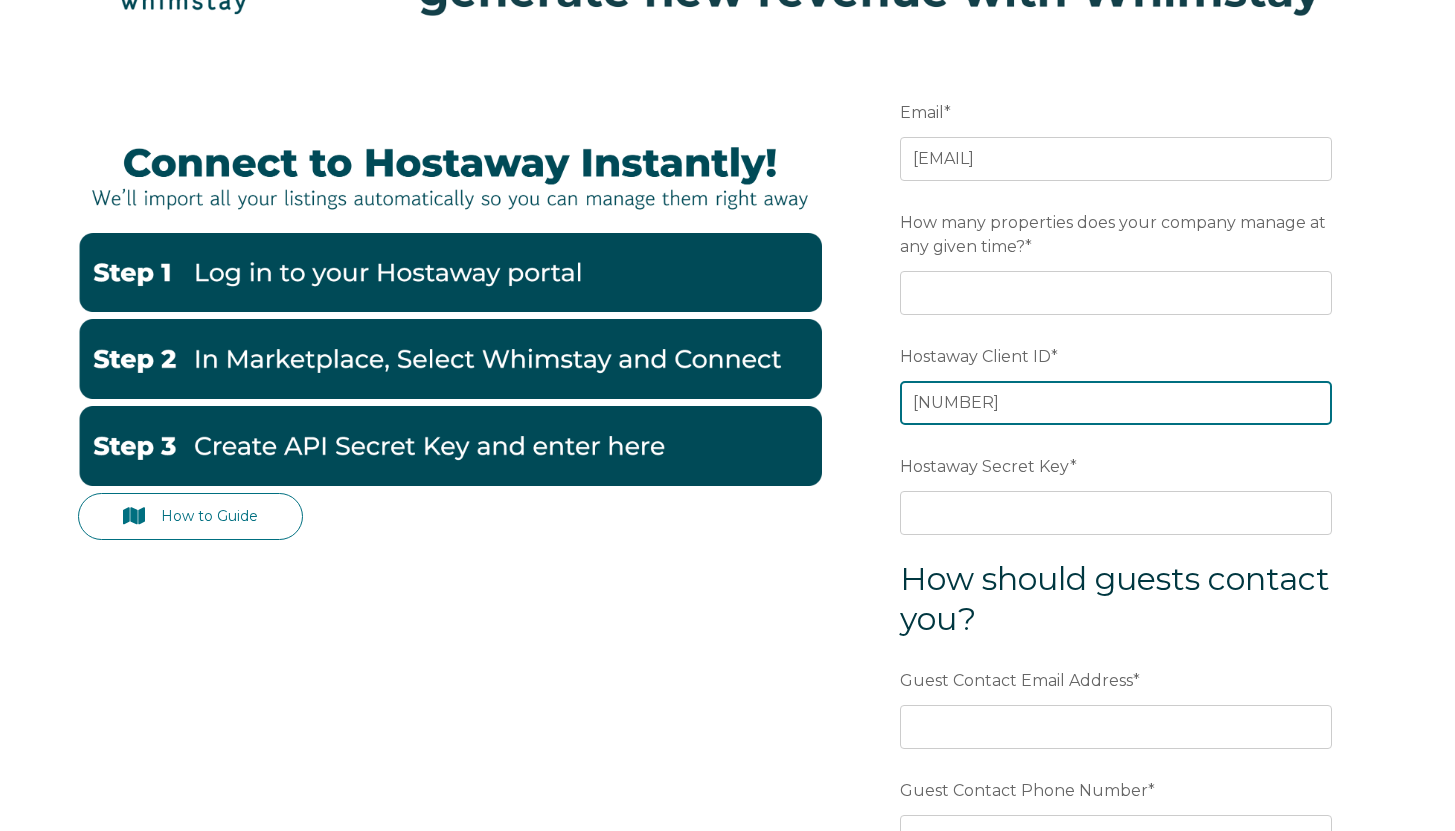 type on "115581" 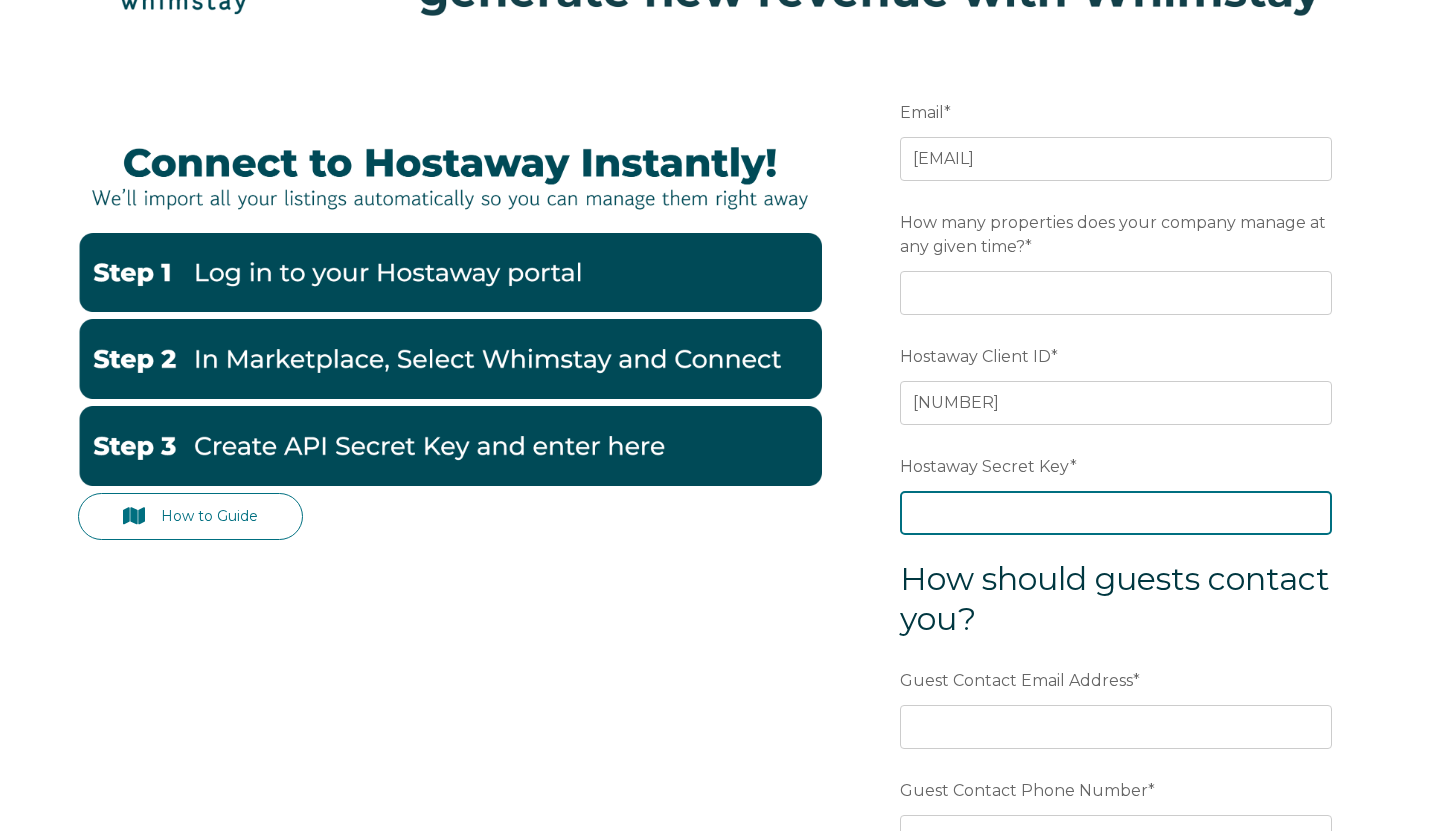 click on "Hostaway Secret Key *" at bounding box center [1116, 513] 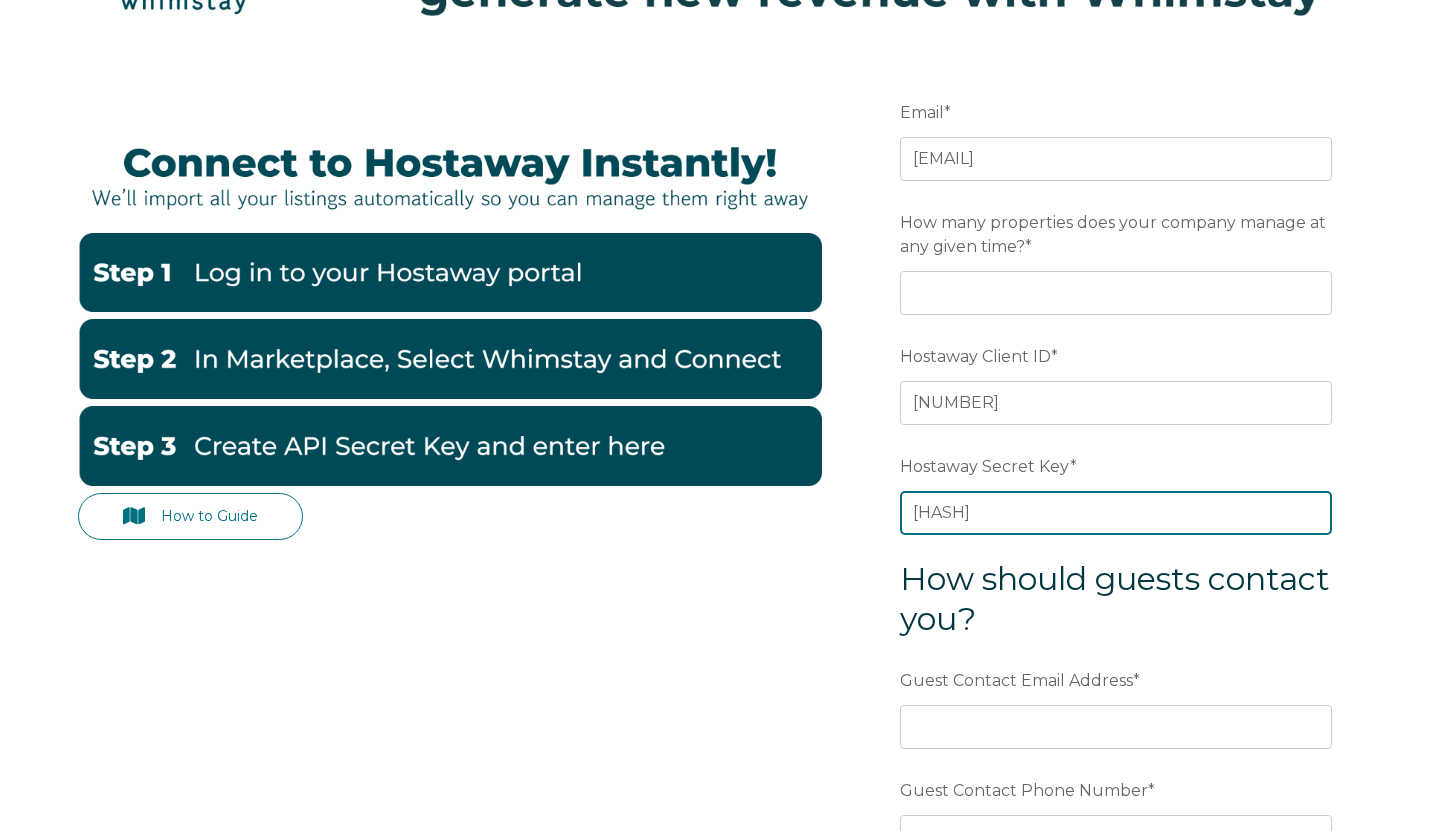 scroll, scrollTop: 0, scrollLeft: 192, axis: horizontal 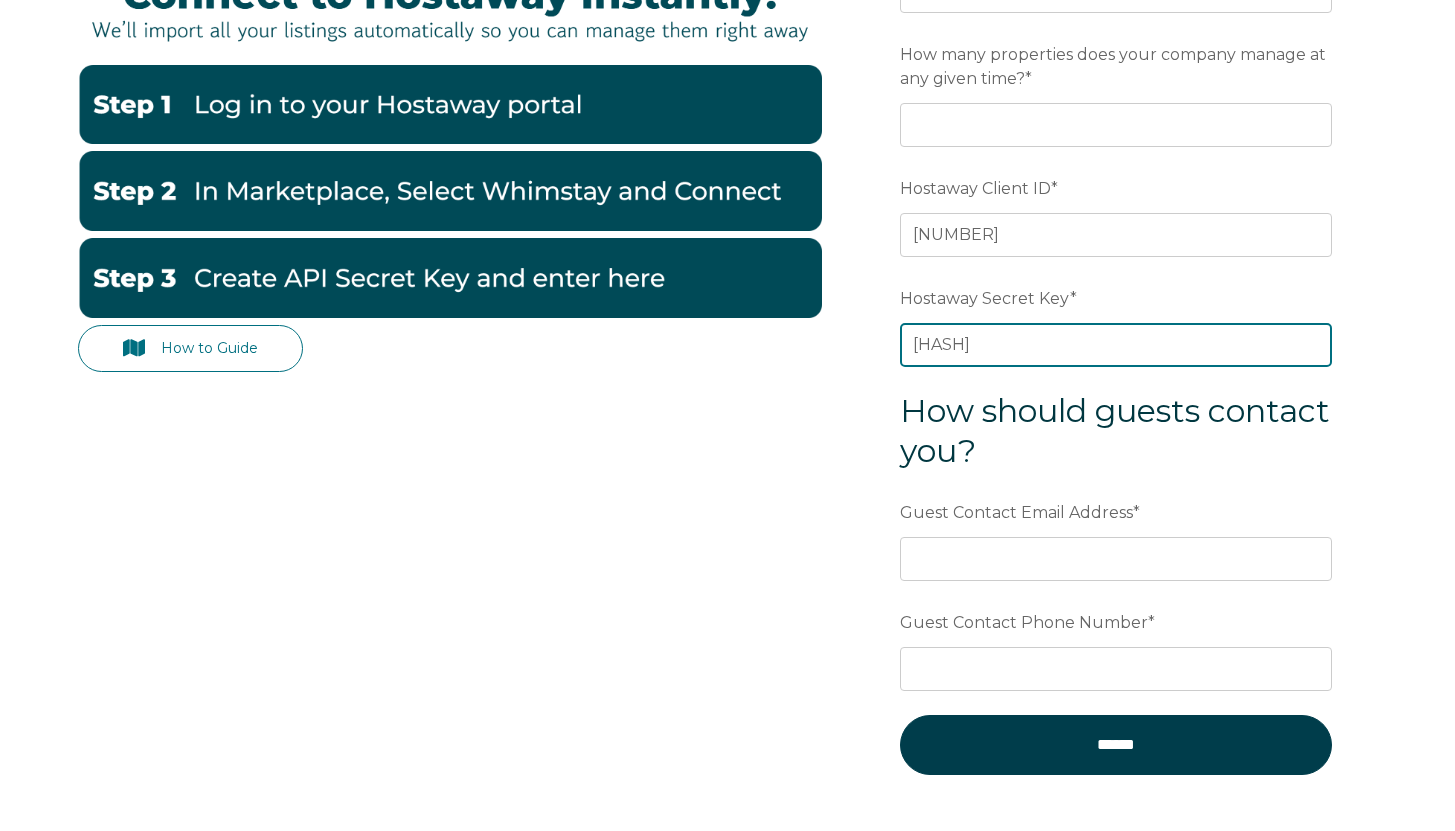 type on "199ca9d98caf5900dbc310031e323d2f20a8d39d820f89d3ce02a5b768c47e62" 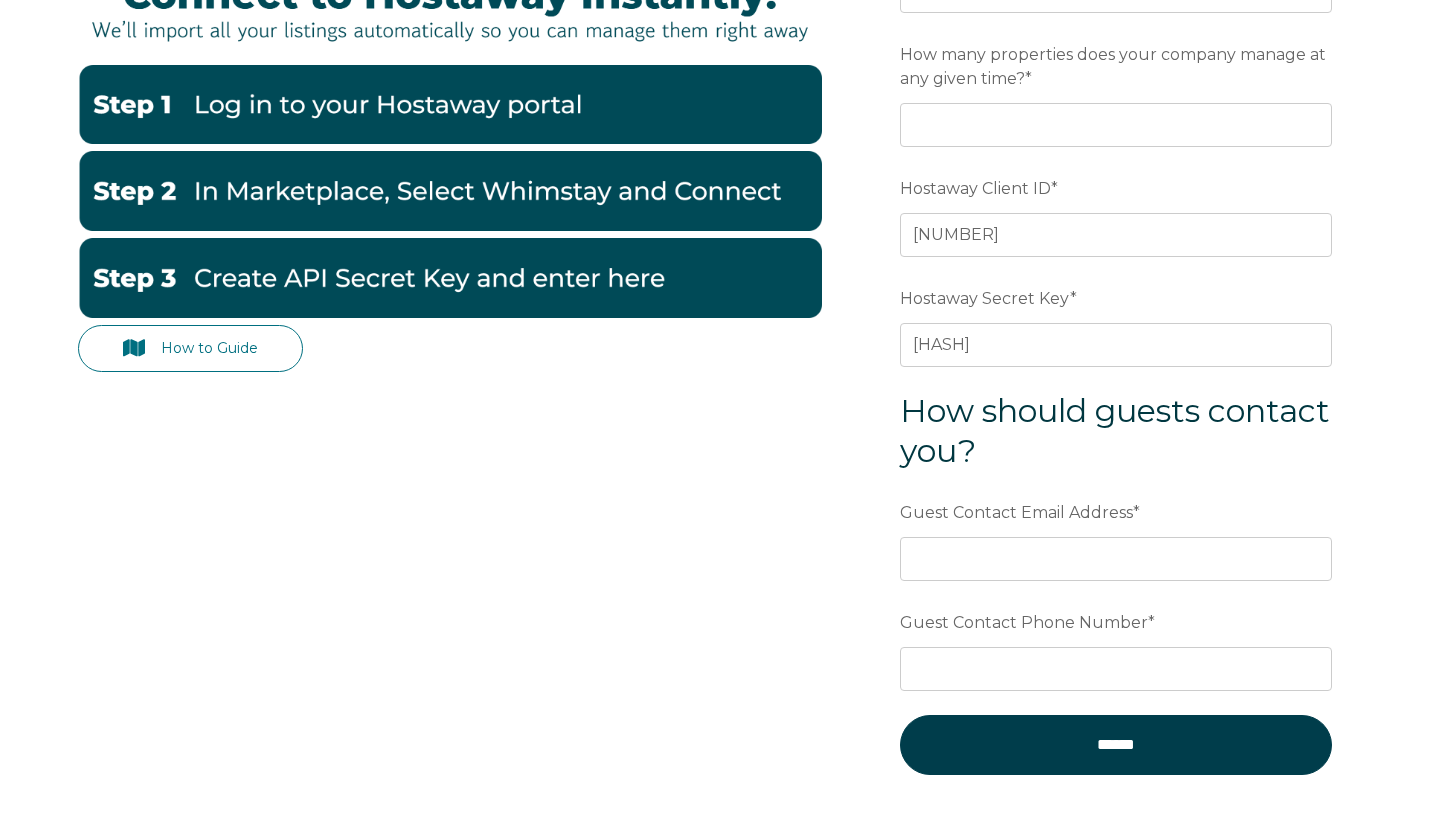 click on "Email * xdelderf@umich.edu Preferred language SDR How many properties does your company manage at any given time? * 8 Hostaway Client ID * 115581 Hostaway Secret Key * 199ca9d98caf5900dbc310031e323d2f20a8d39d820f89d3ce02a5b768c47e62 How should guests contact you? Guest Contact Email Address * Guest Contact Phone Number * ******" at bounding box center (1116, 363) 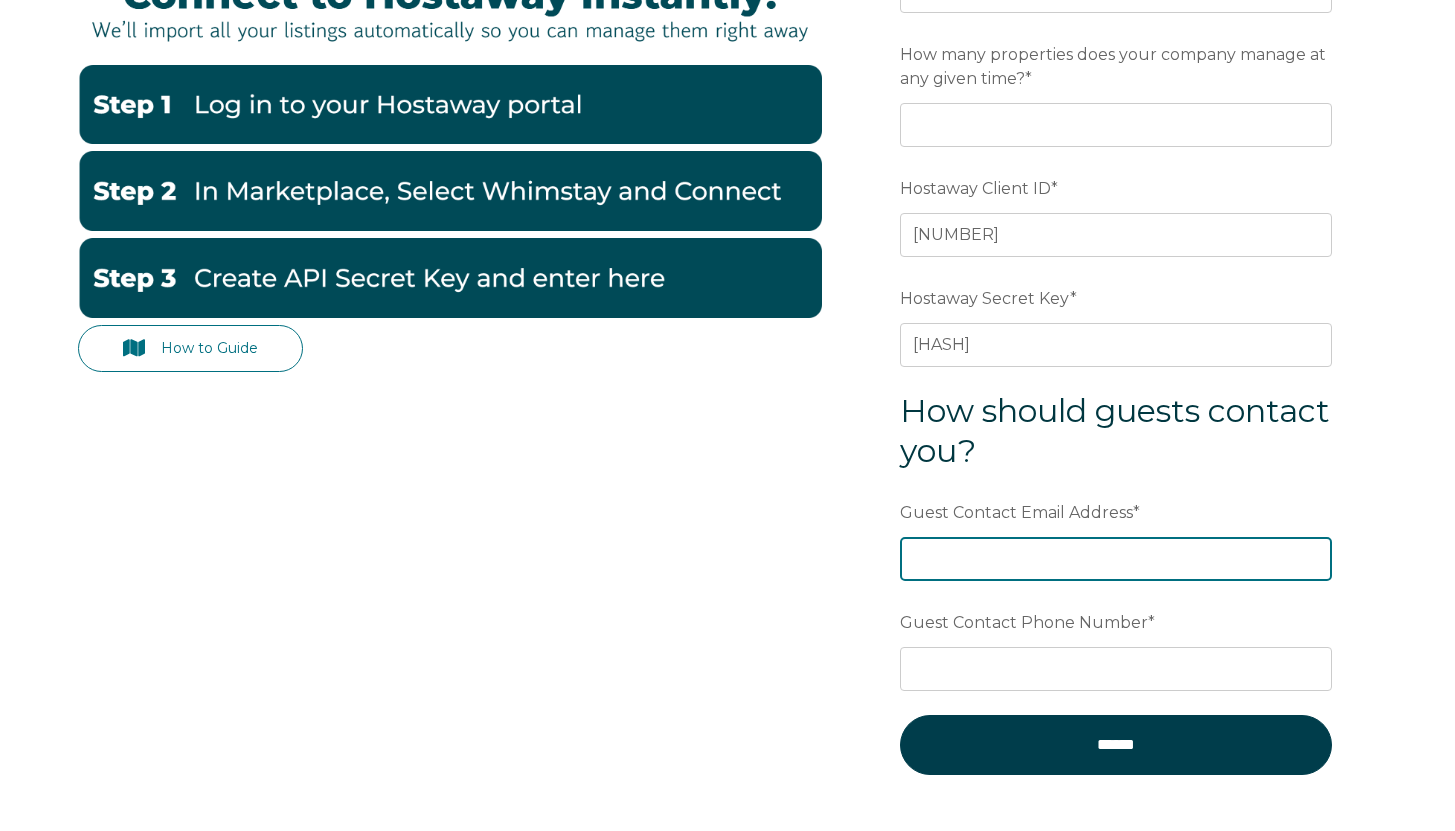 click on "Guest Contact Email Address *" at bounding box center (1116, 559) 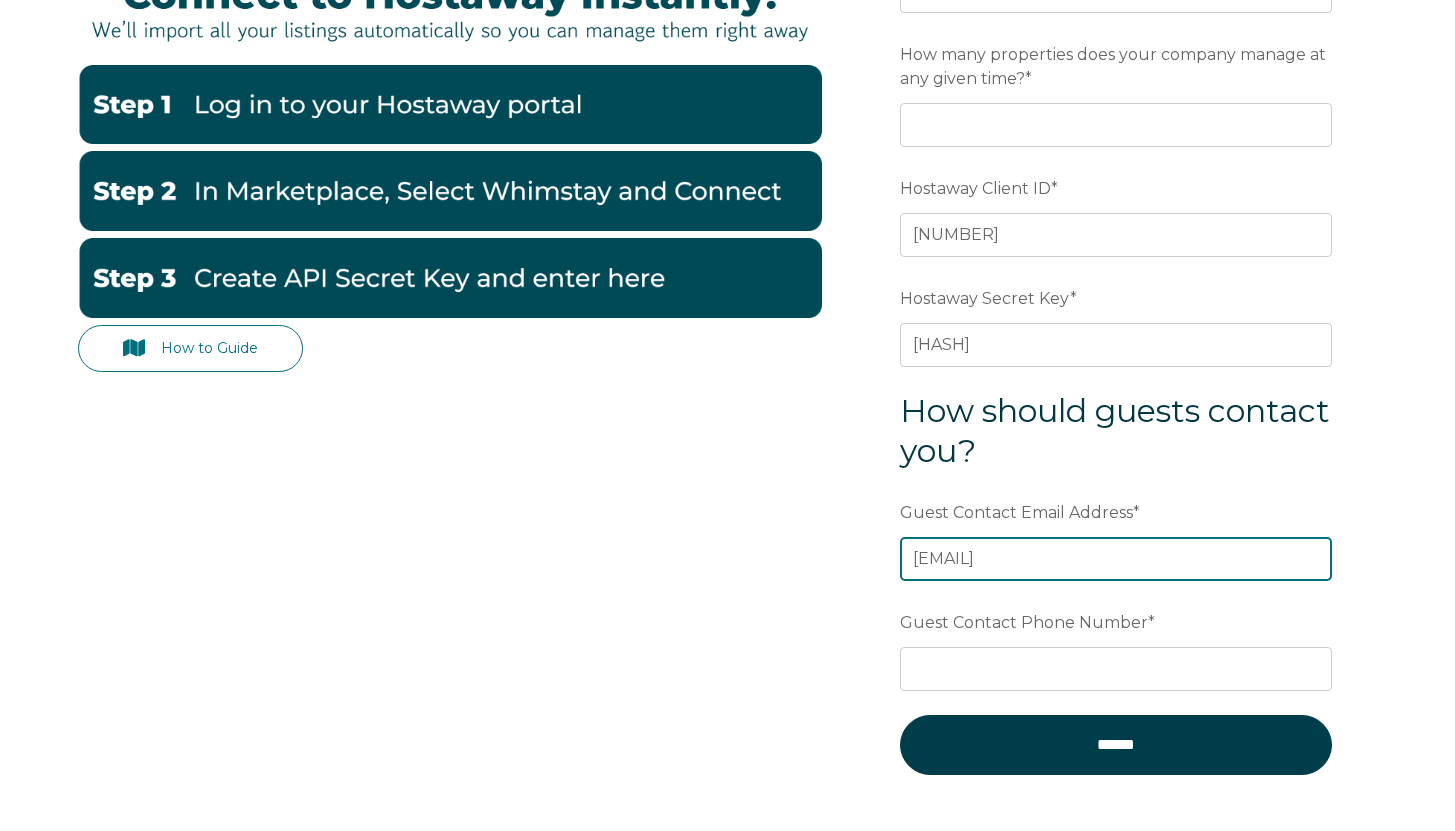 type on "[EMAIL]" 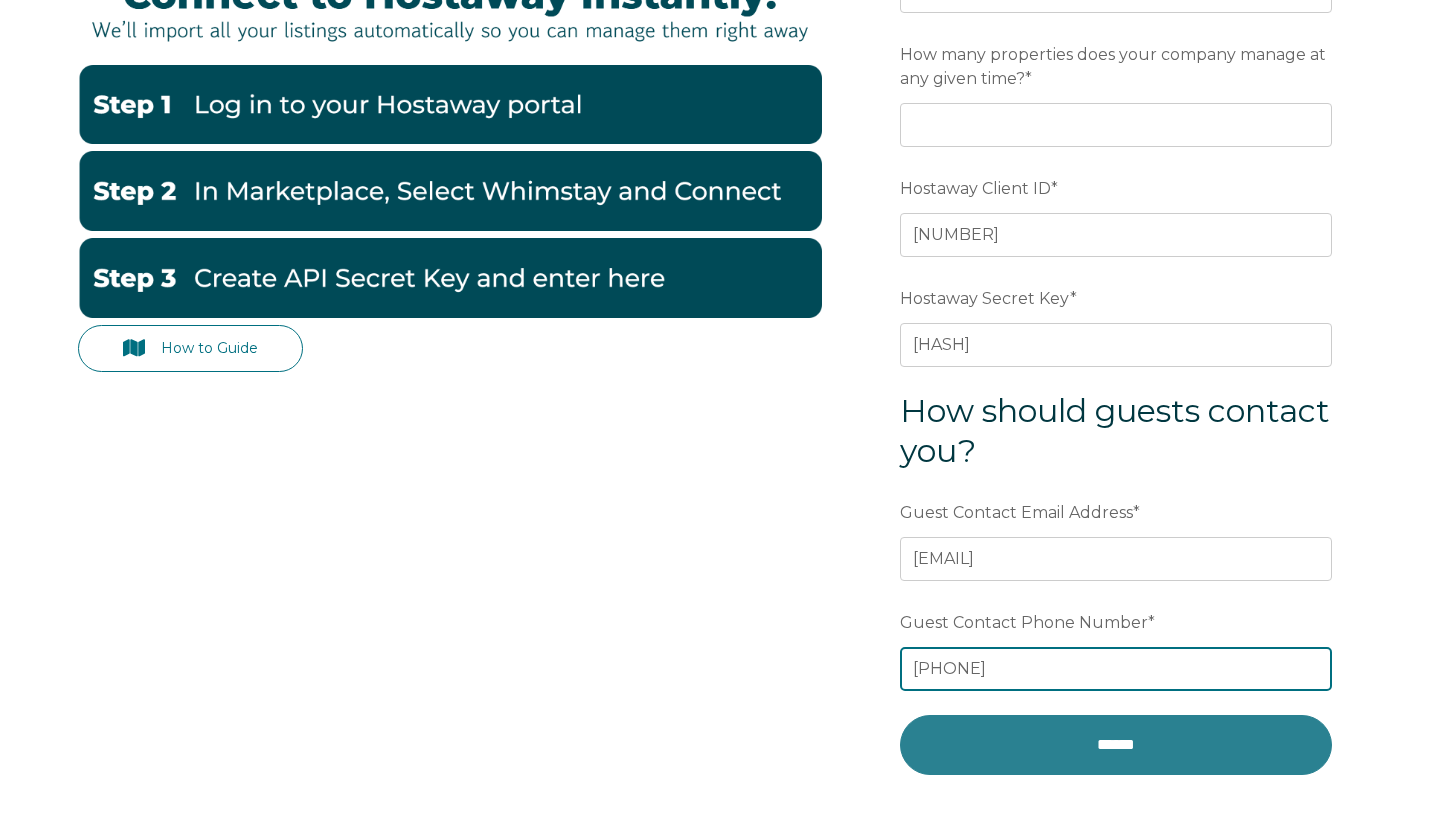 type on "6124539330" 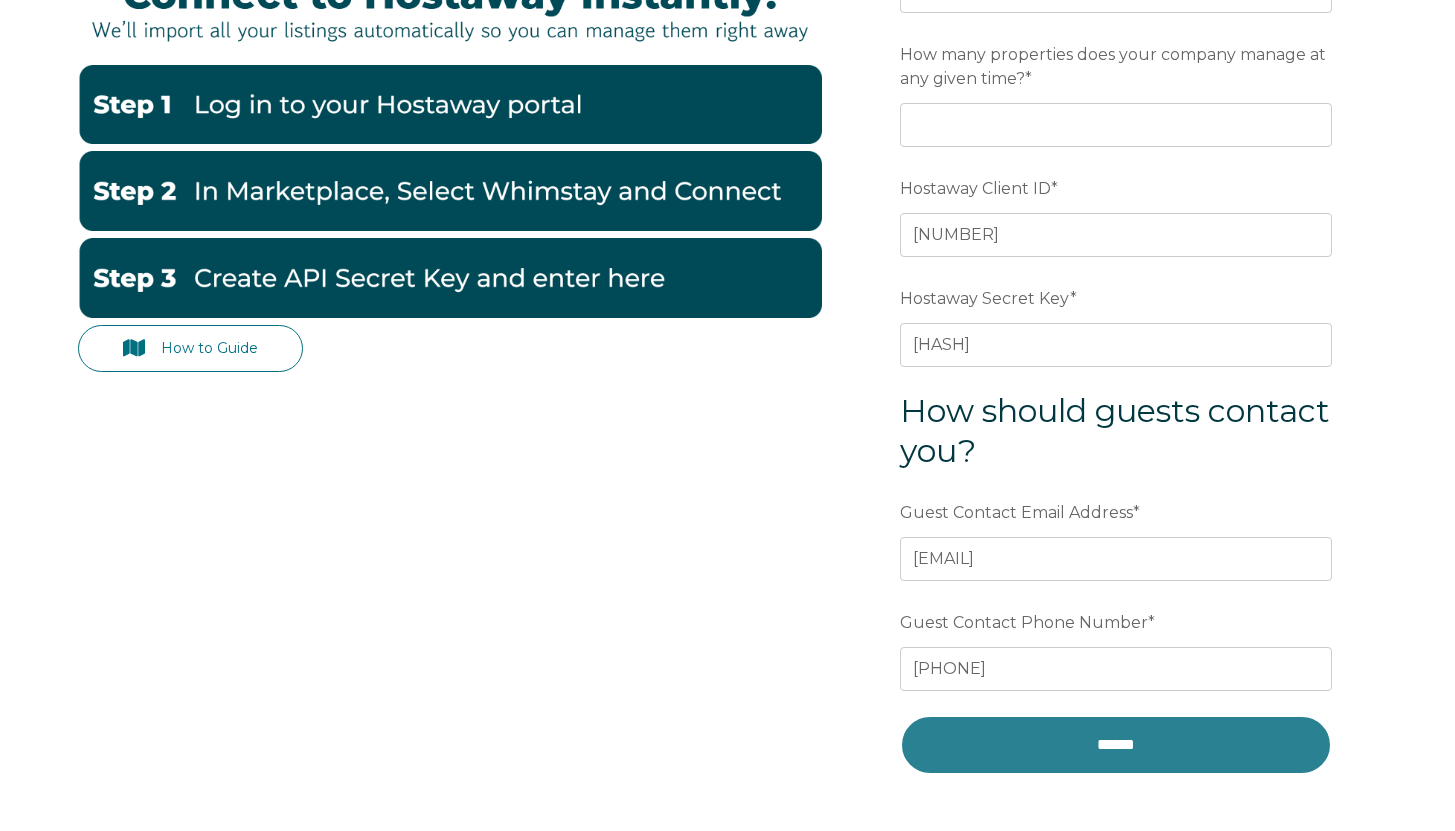 click on "******" at bounding box center (1116, 745) 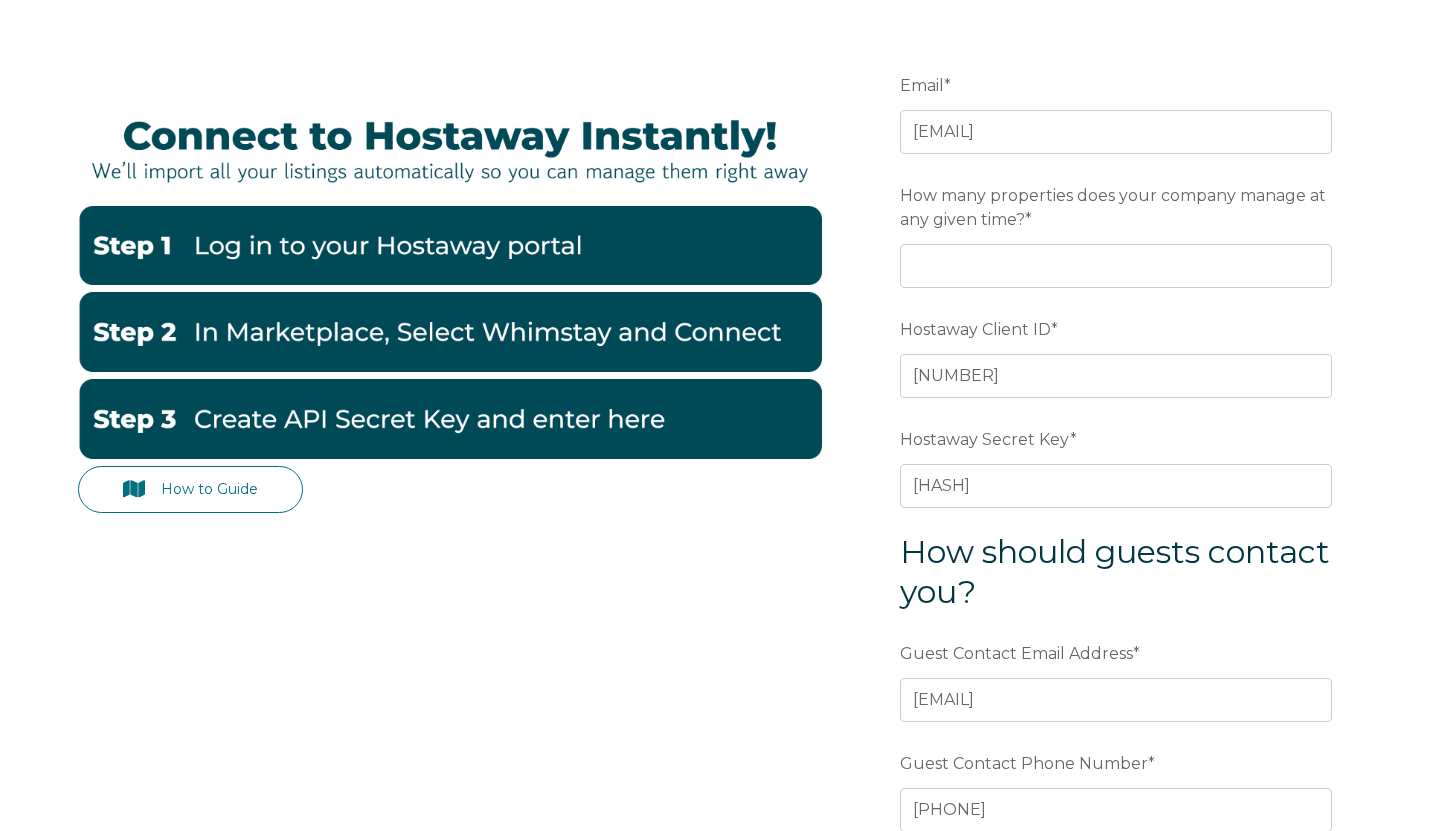 scroll, scrollTop: 139, scrollLeft: 0, axis: vertical 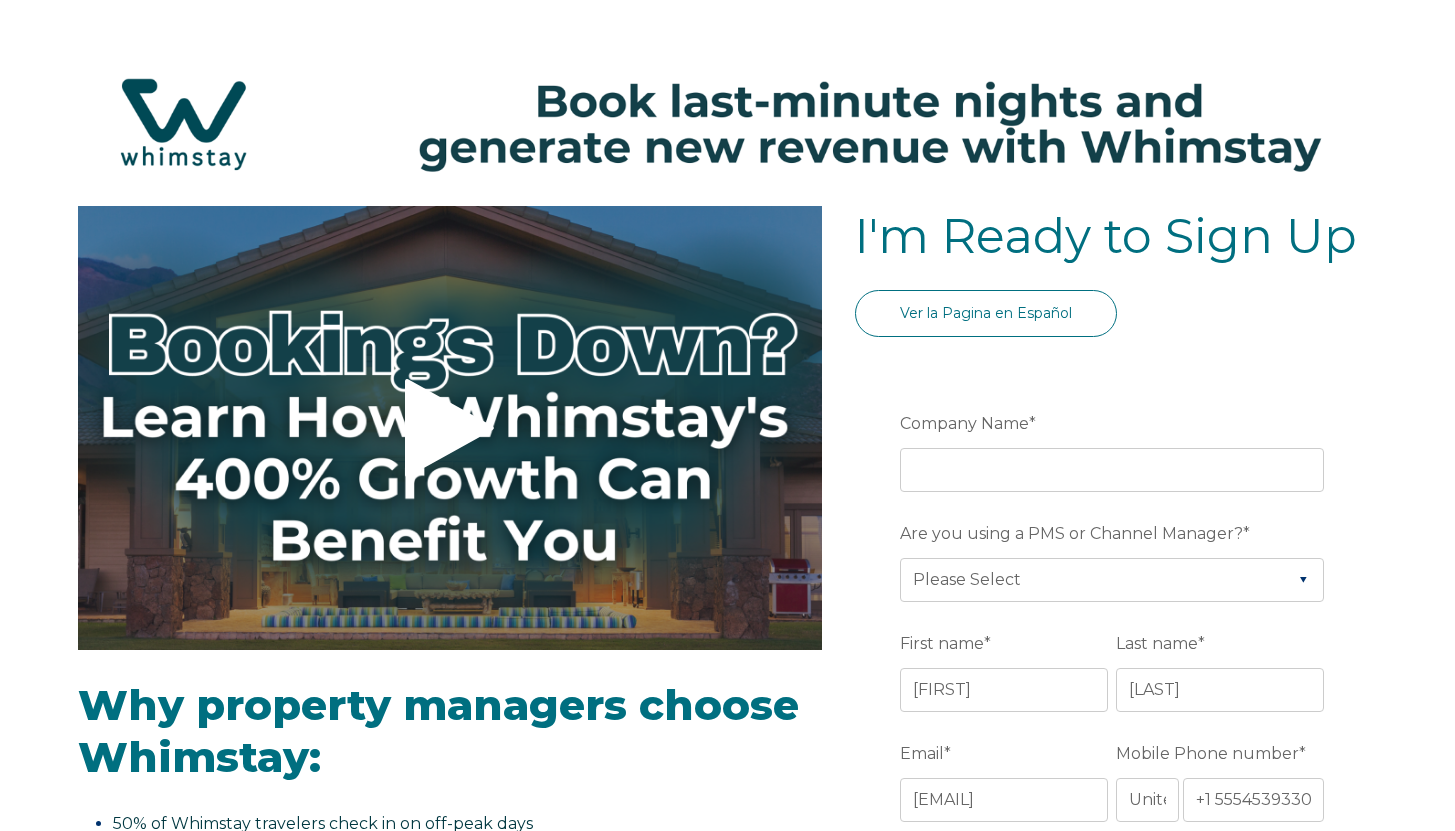 select on "US" 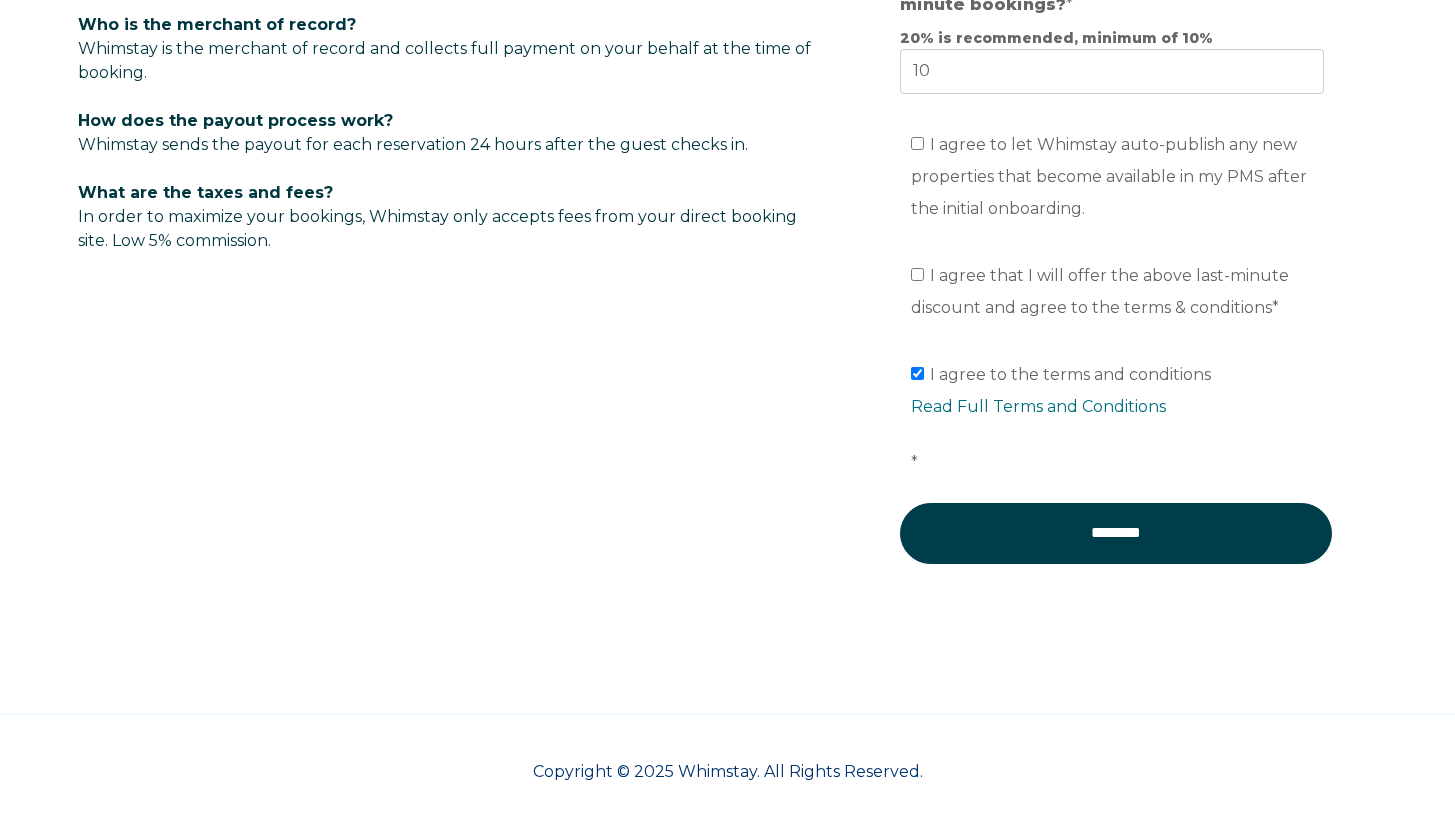 scroll, scrollTop: 0, scrollLeft: 0, axis: both 